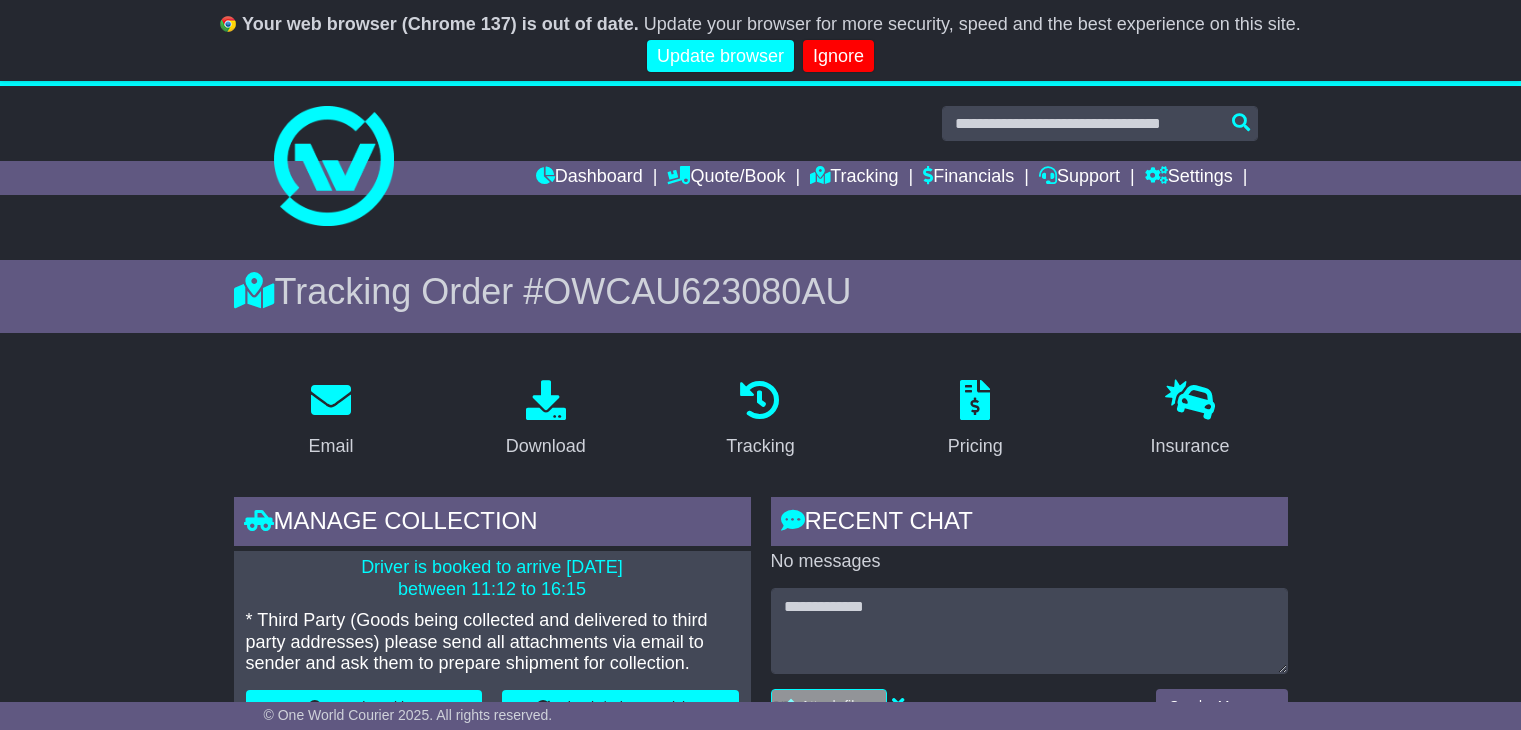 scroll, scrollTop: 0, scrollLeft: 0, axis: both 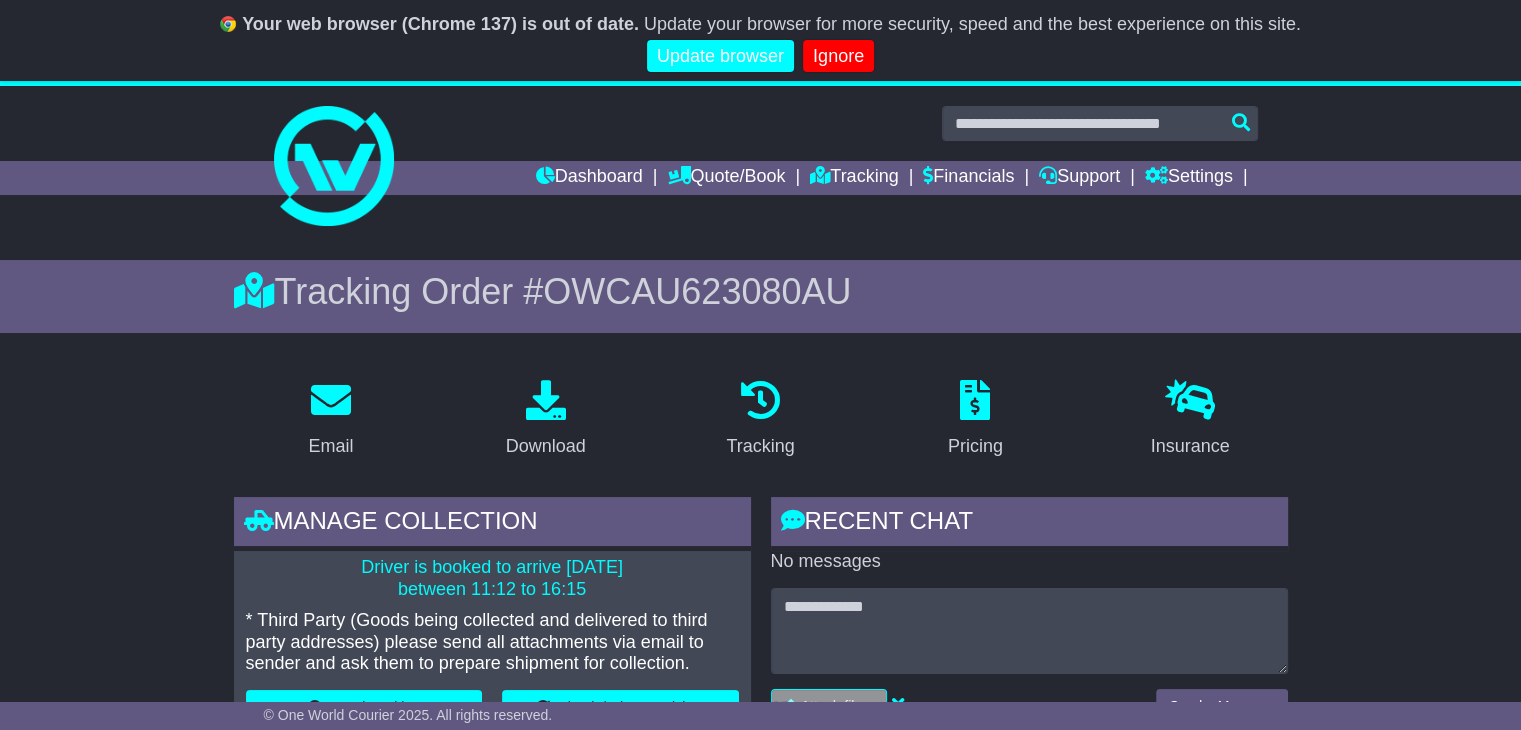 click on "Dashboard
Quote/Book
Domestic
International
Saved Quotes
Drafts
Domestic Quote / Book
International Quote / Book
Saved Quotes
Drafts
Tracking
Financials
Support
Settings
Settings
Address Book
Settings" at bounding box center [761, 178] 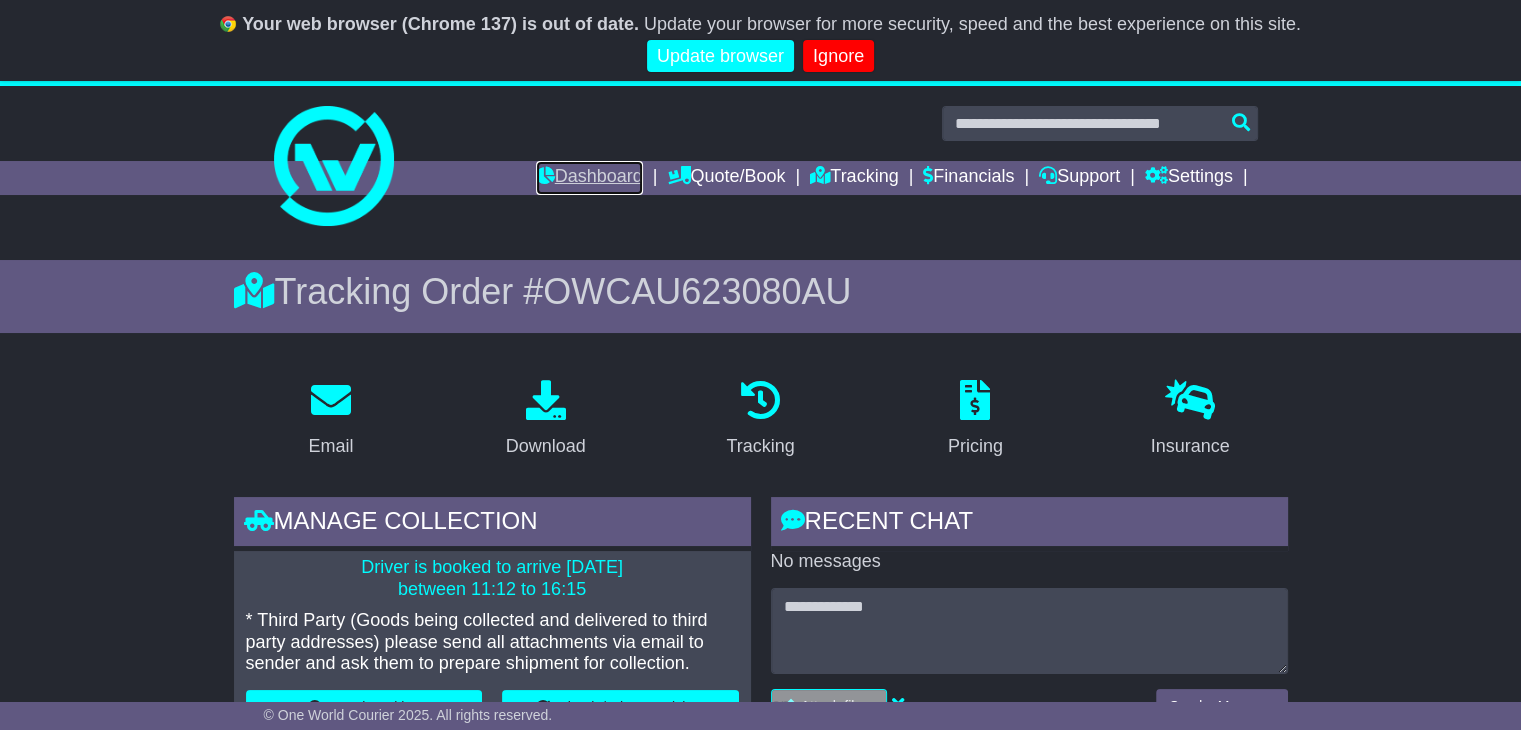 click on "Dashboard" at bounding box center [589, 178] 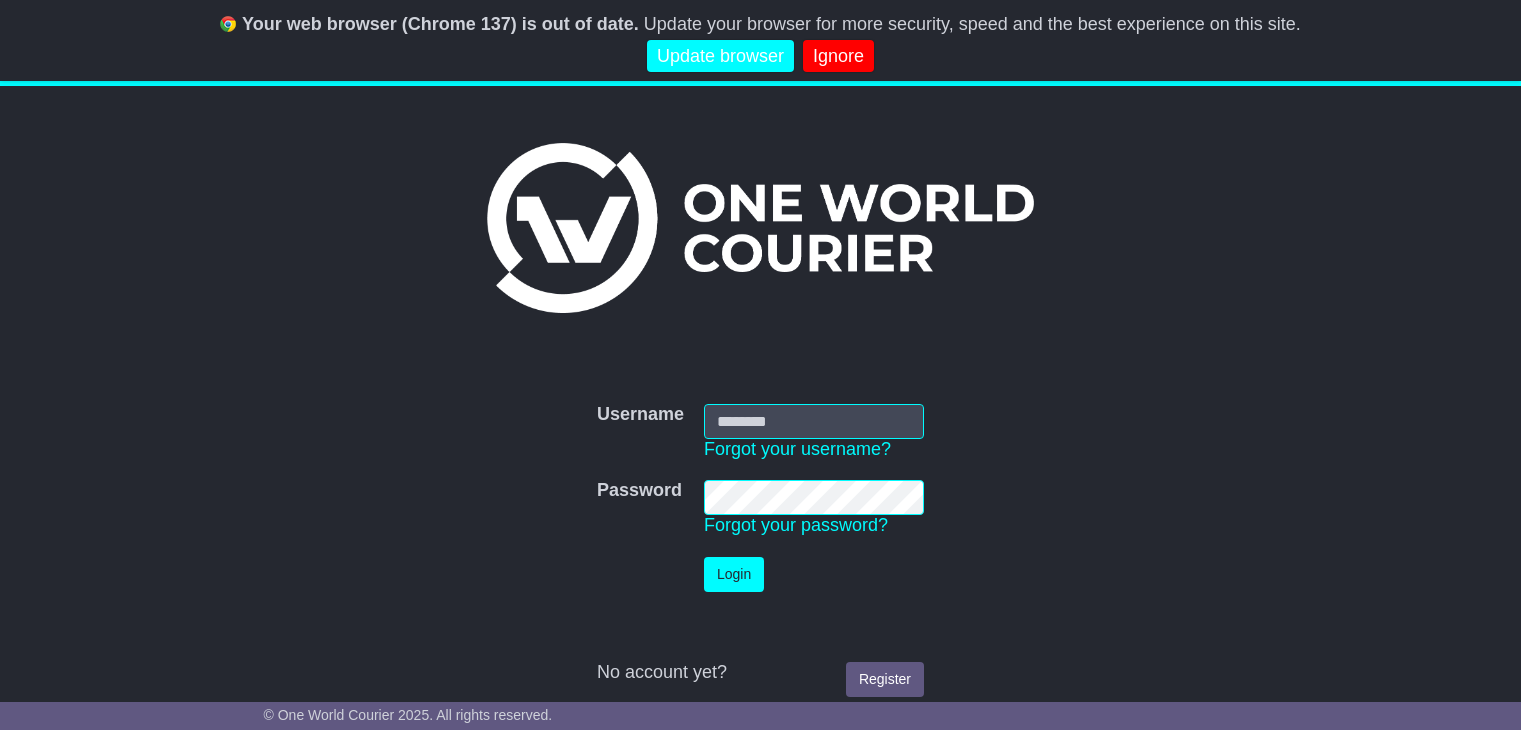 scroll, scrollTop: 0, scrollLeft: 0, axis: both 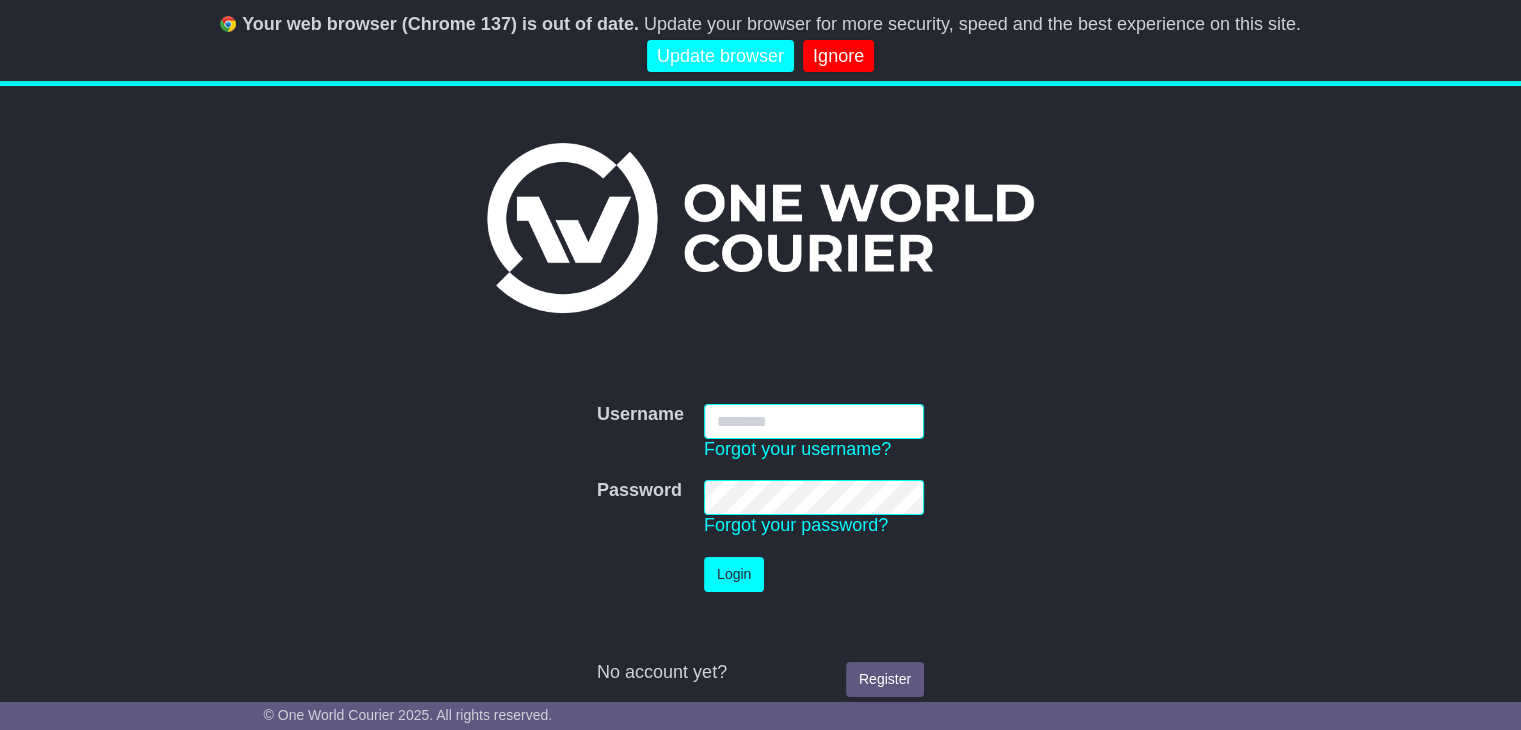 type on "**********" 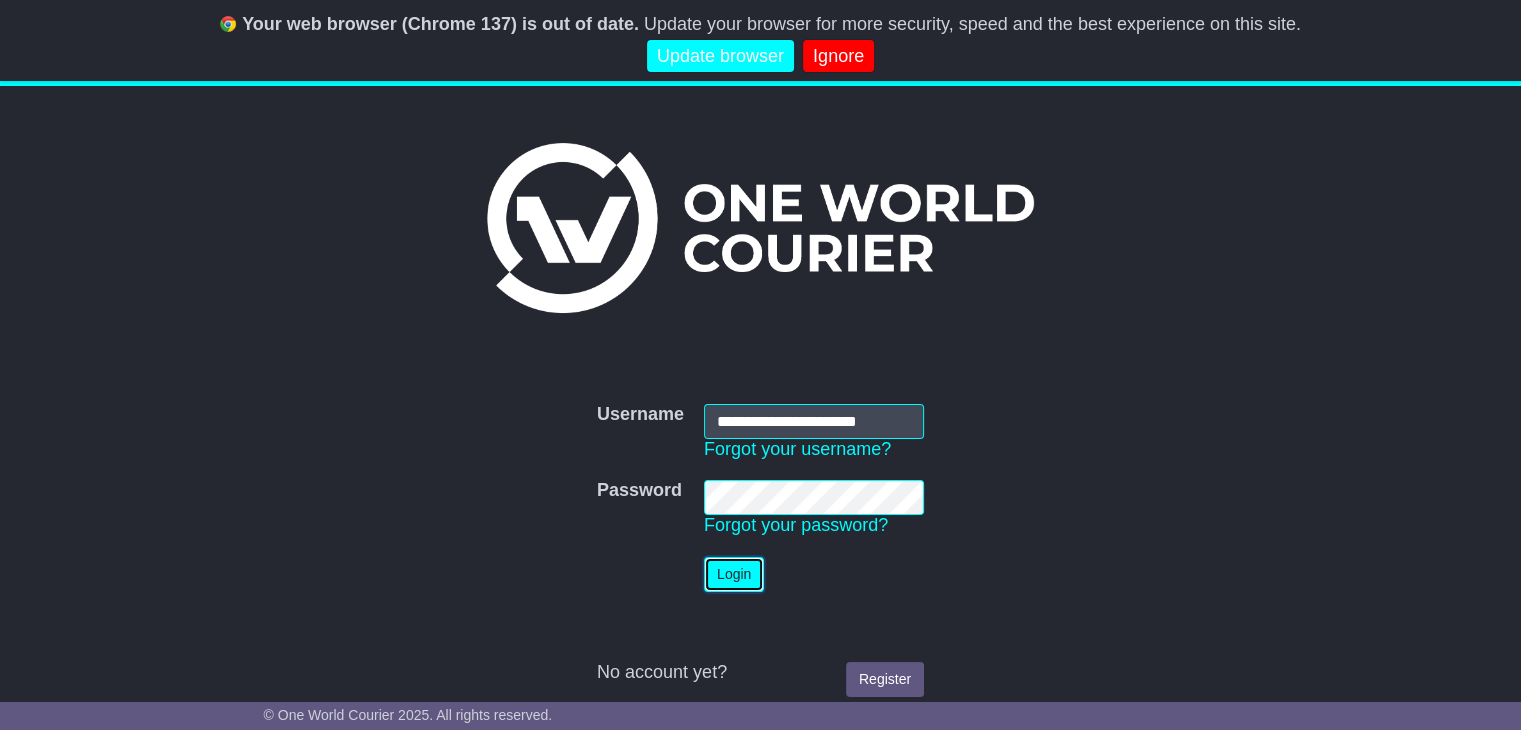 click on "Login" at bounding box center [734, 574] 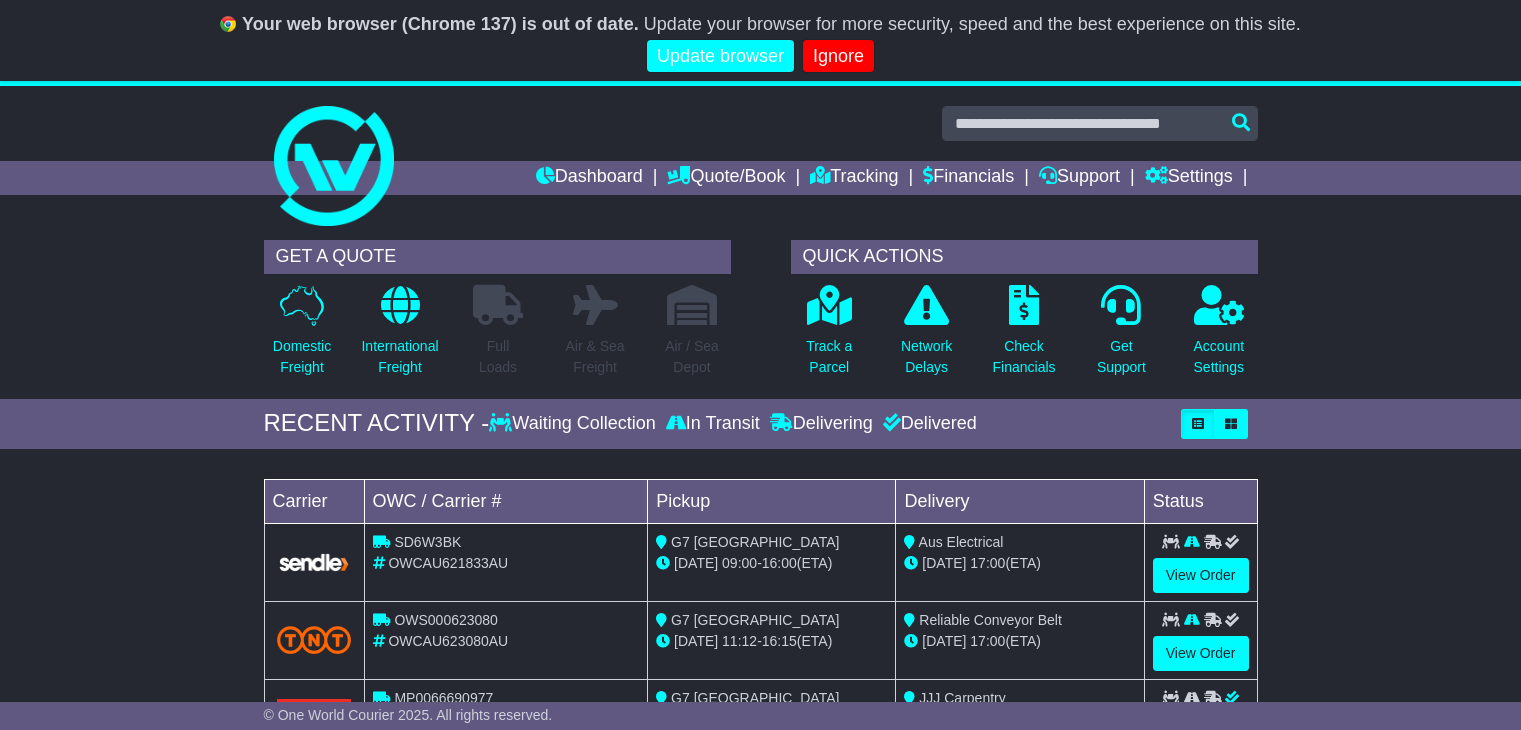 scroll, scrollTop: 0, scrollLeft: 0, axis: both 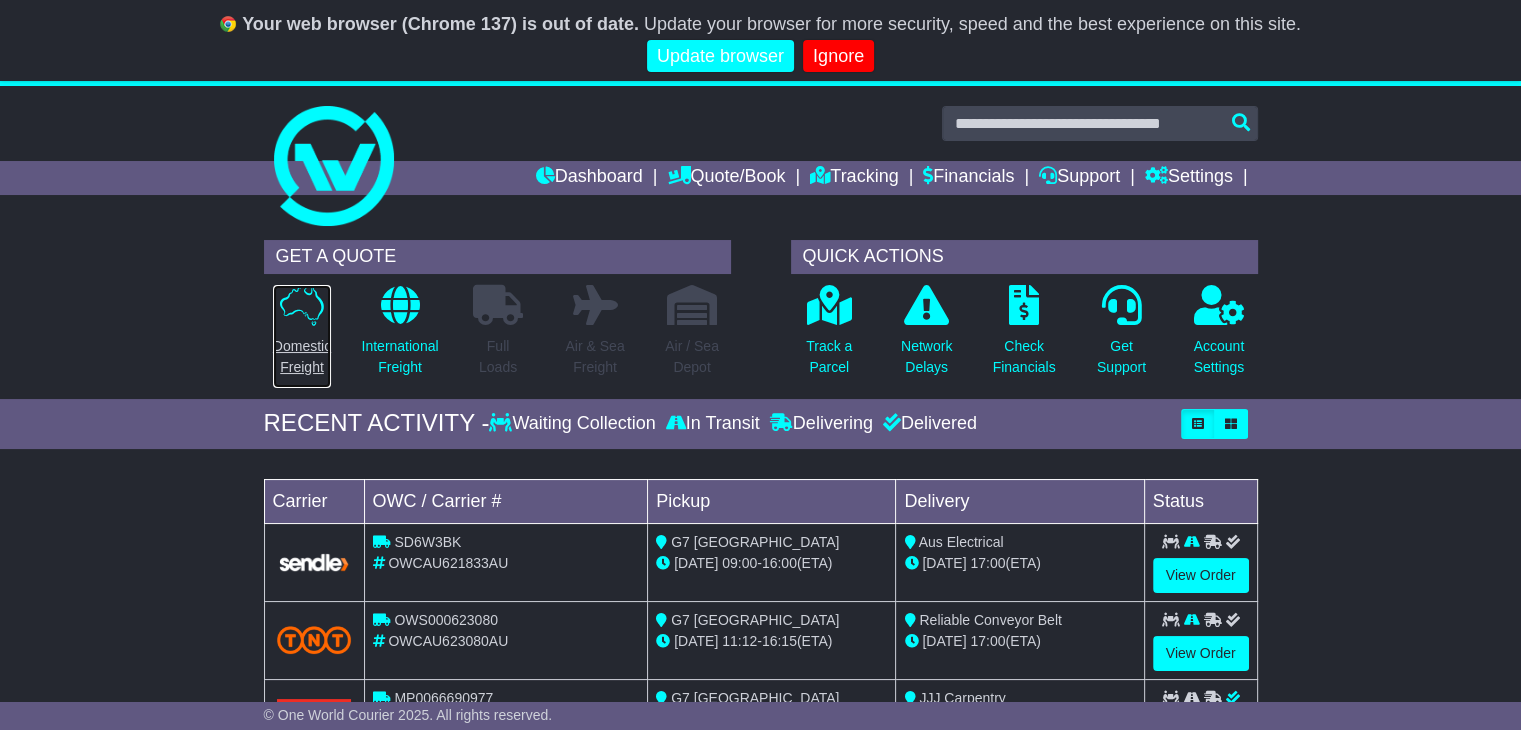 click at bounding box center (302, 305) 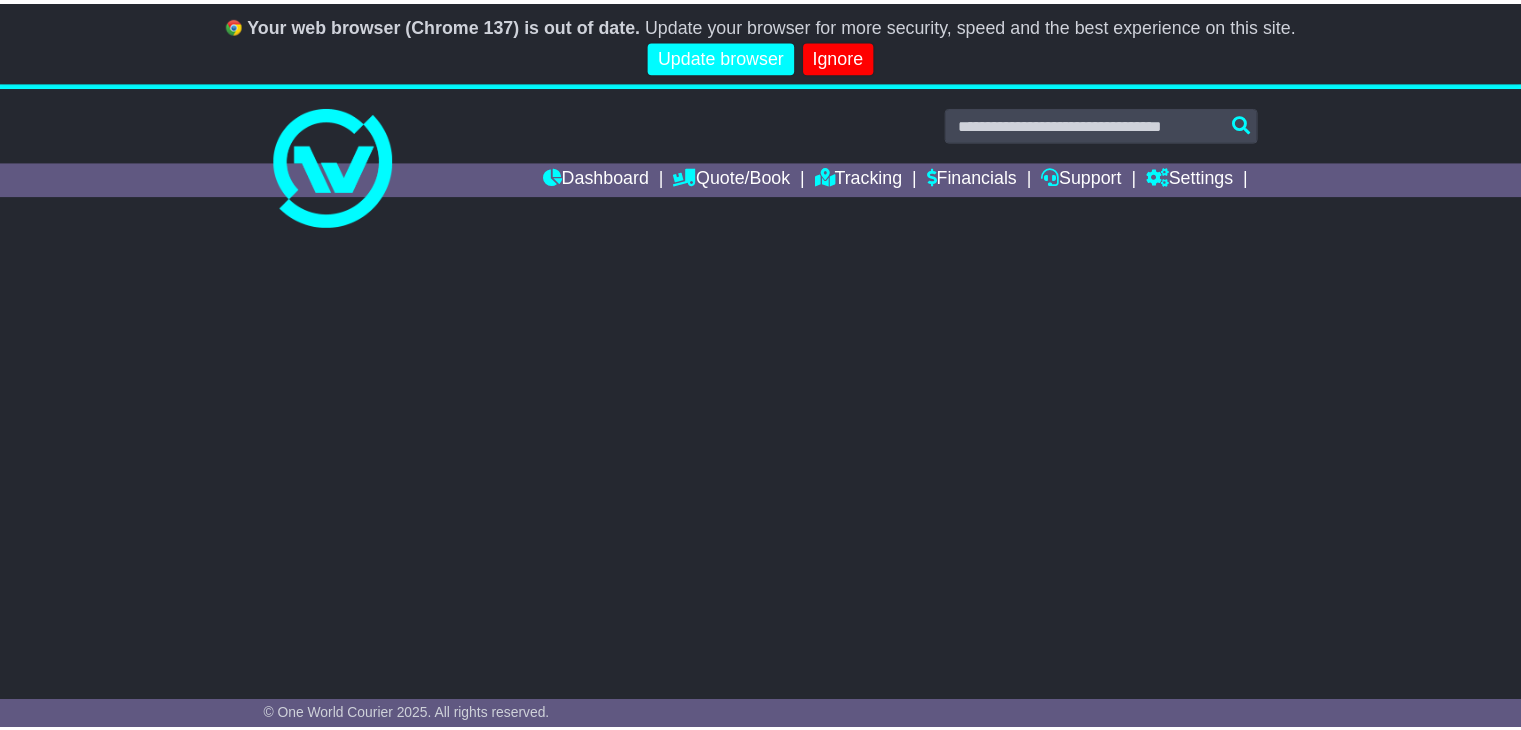 scroll, scrollTop: 0, scrollLeft: 0, axis: both 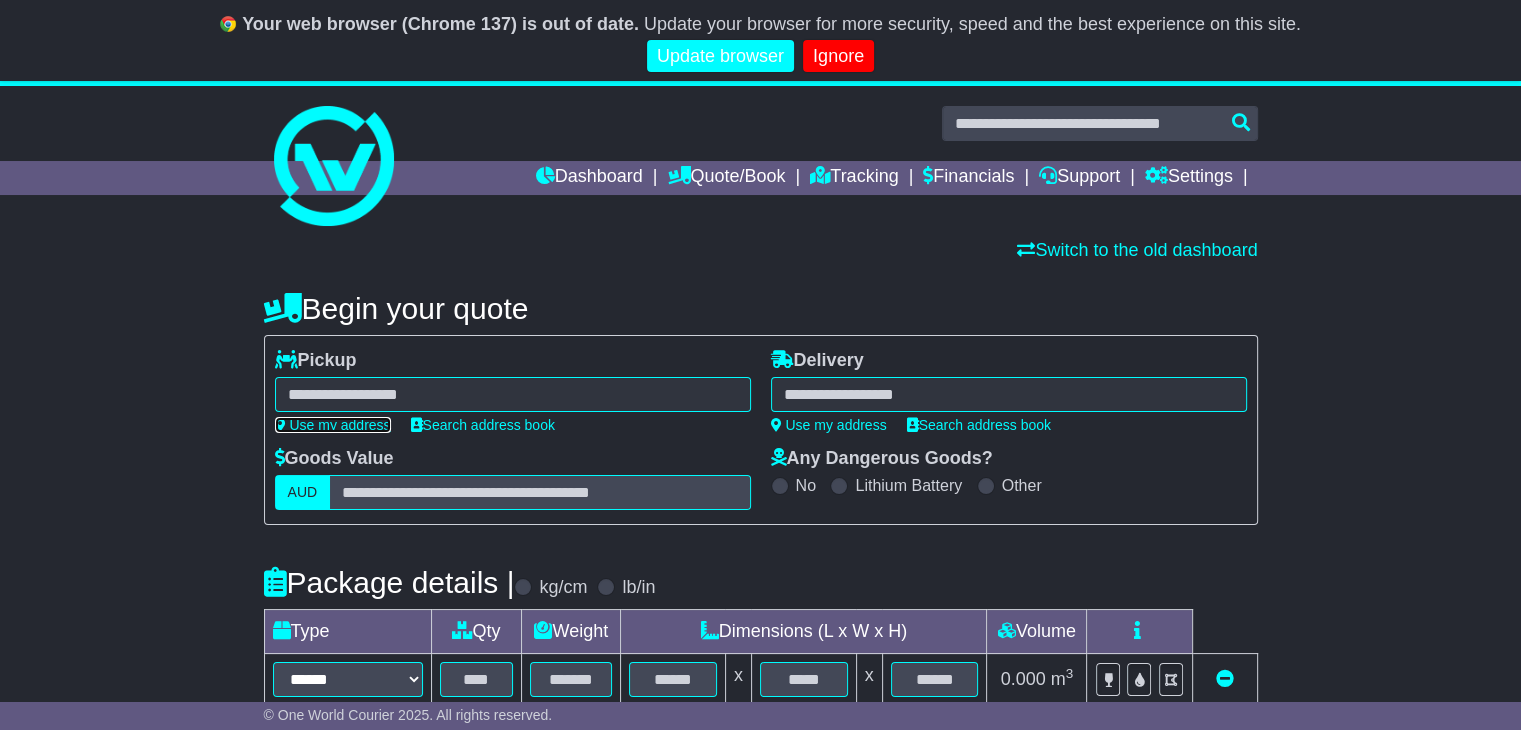 click on "Use my address" at bounding box center (333, 425) 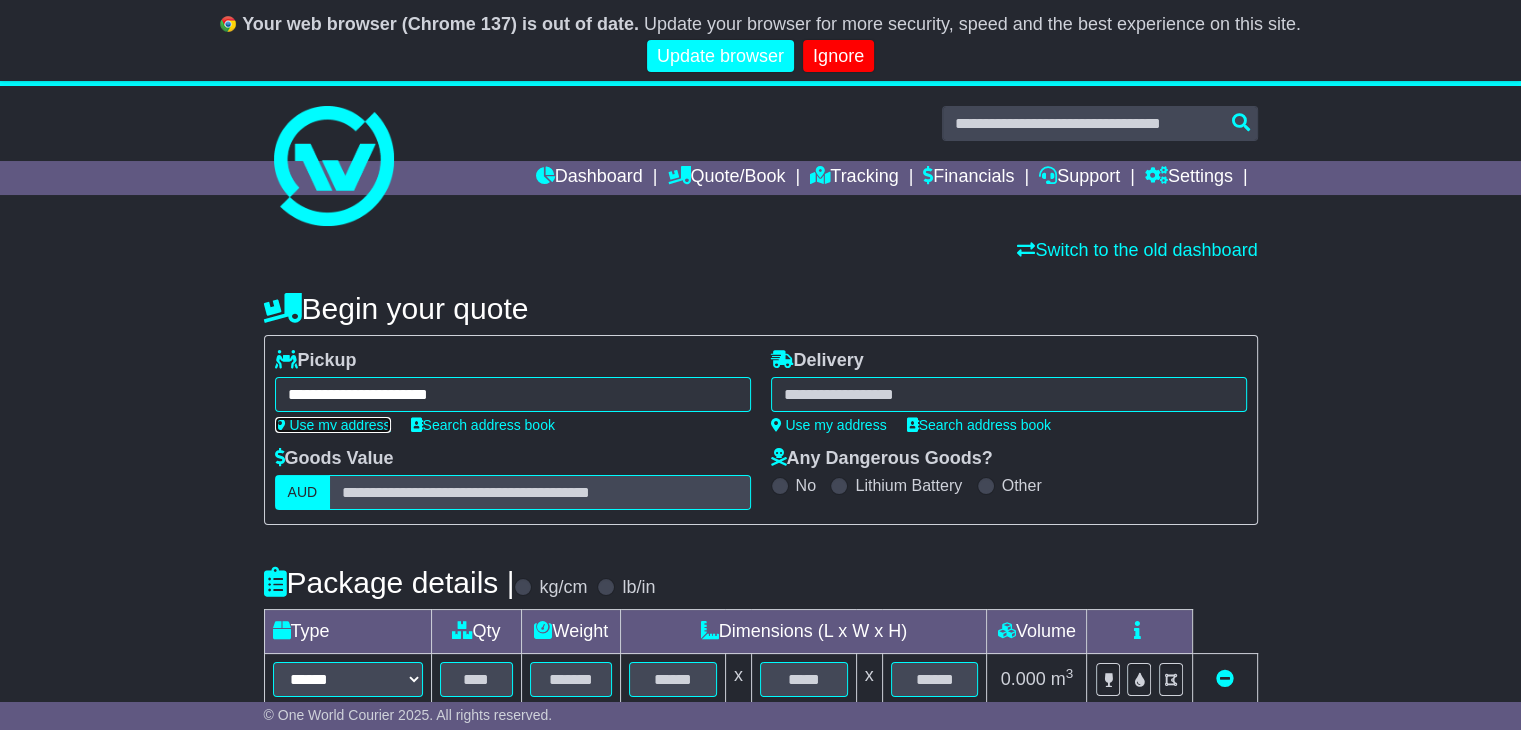 type on "**********" 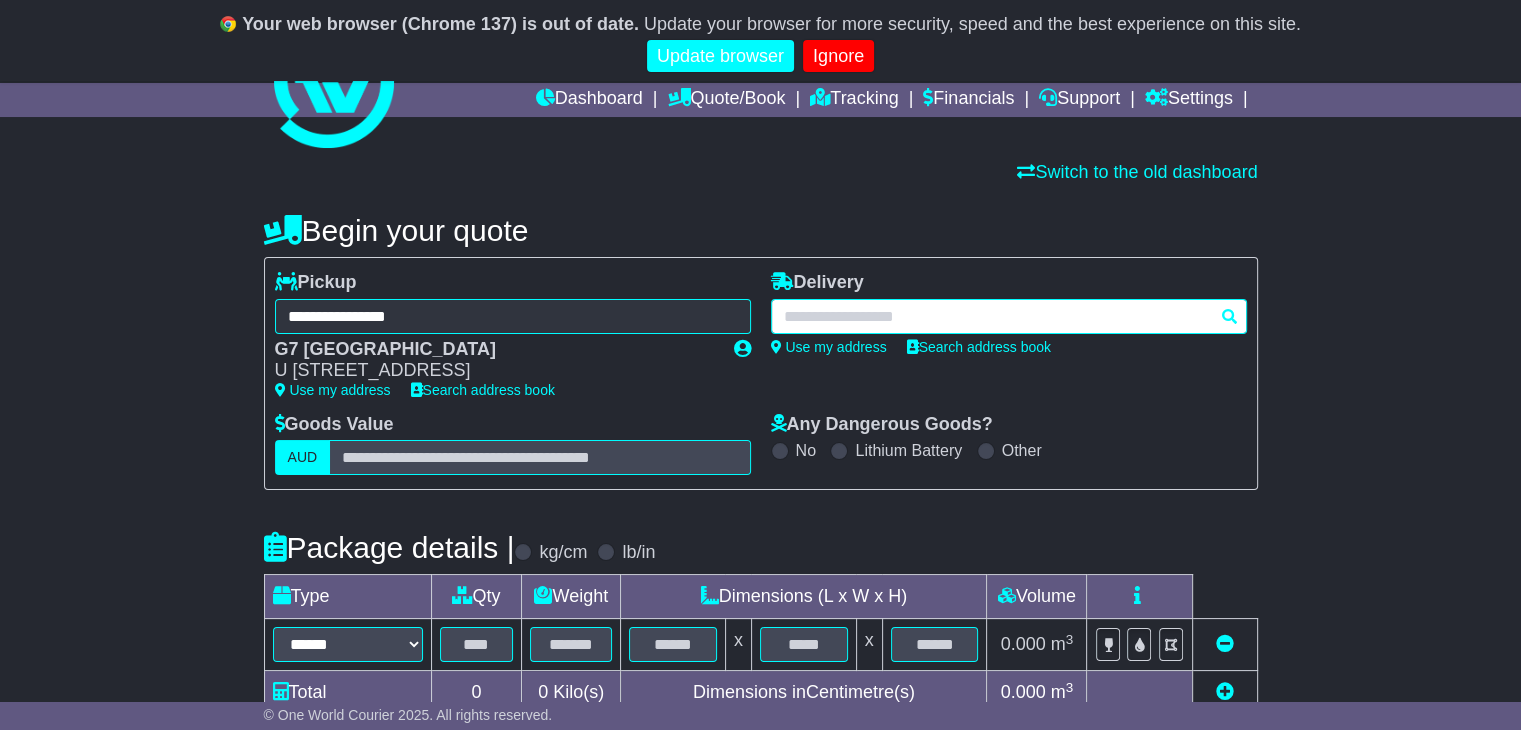 scroll, scrollTop: 200, scrollLeft: 0, axis: vertical 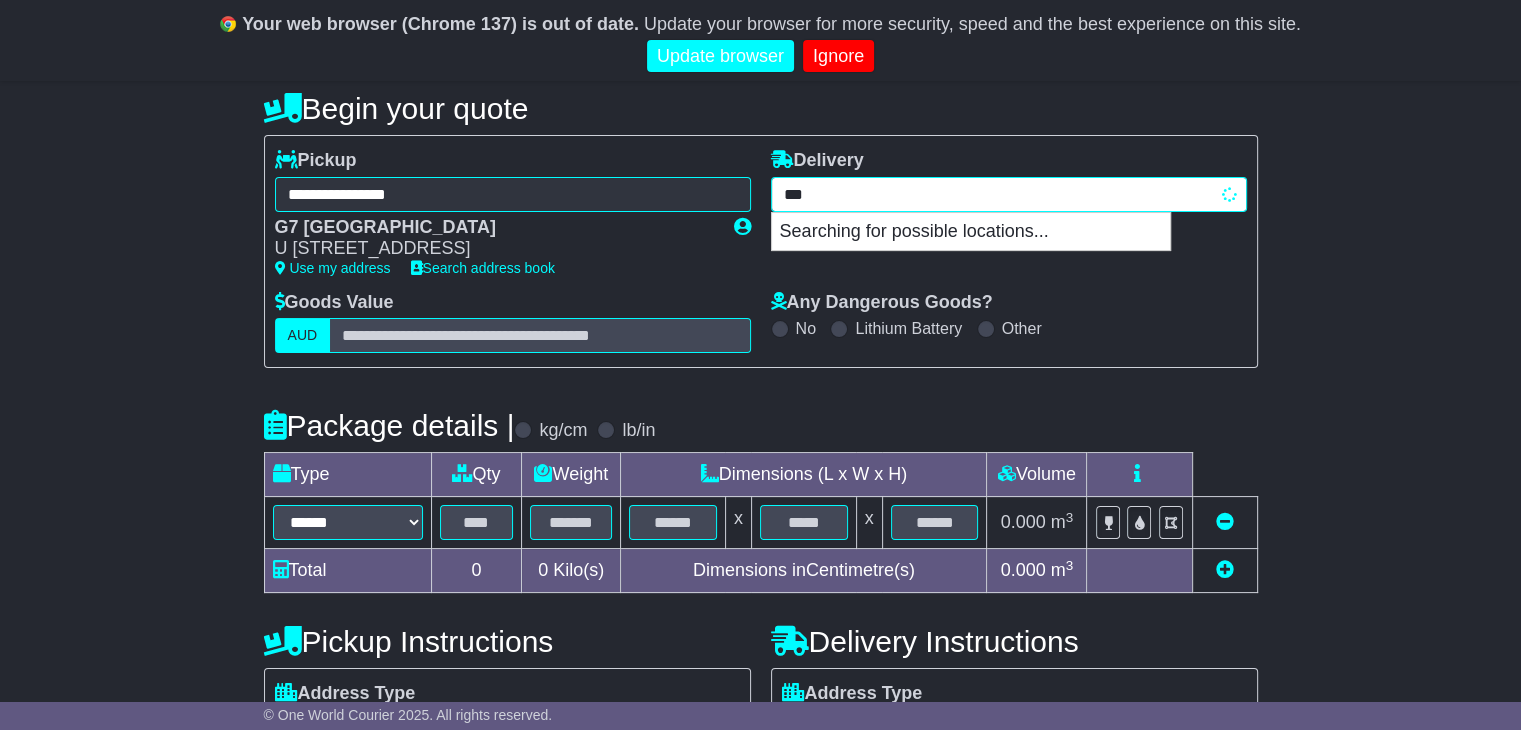 type on "****" 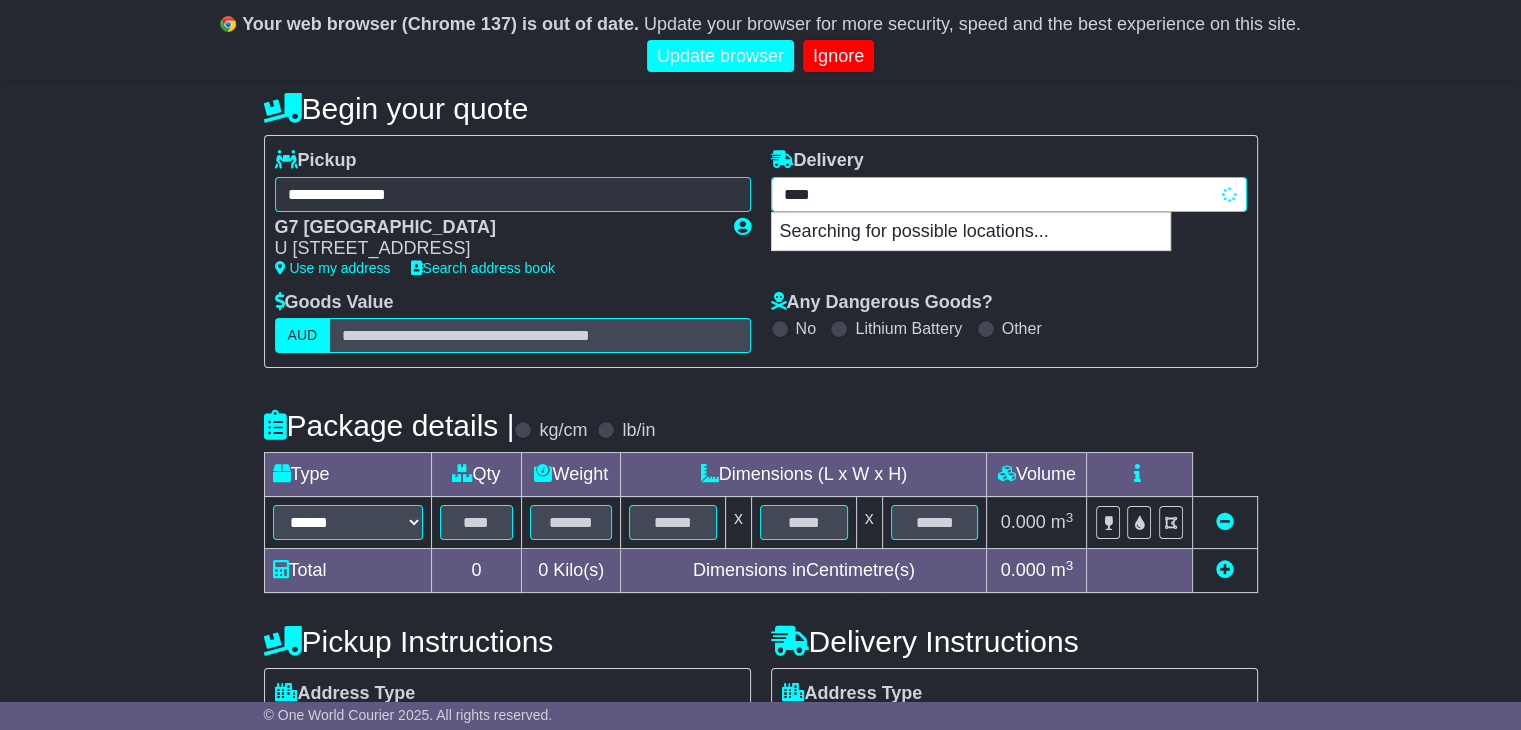 type on "*********" 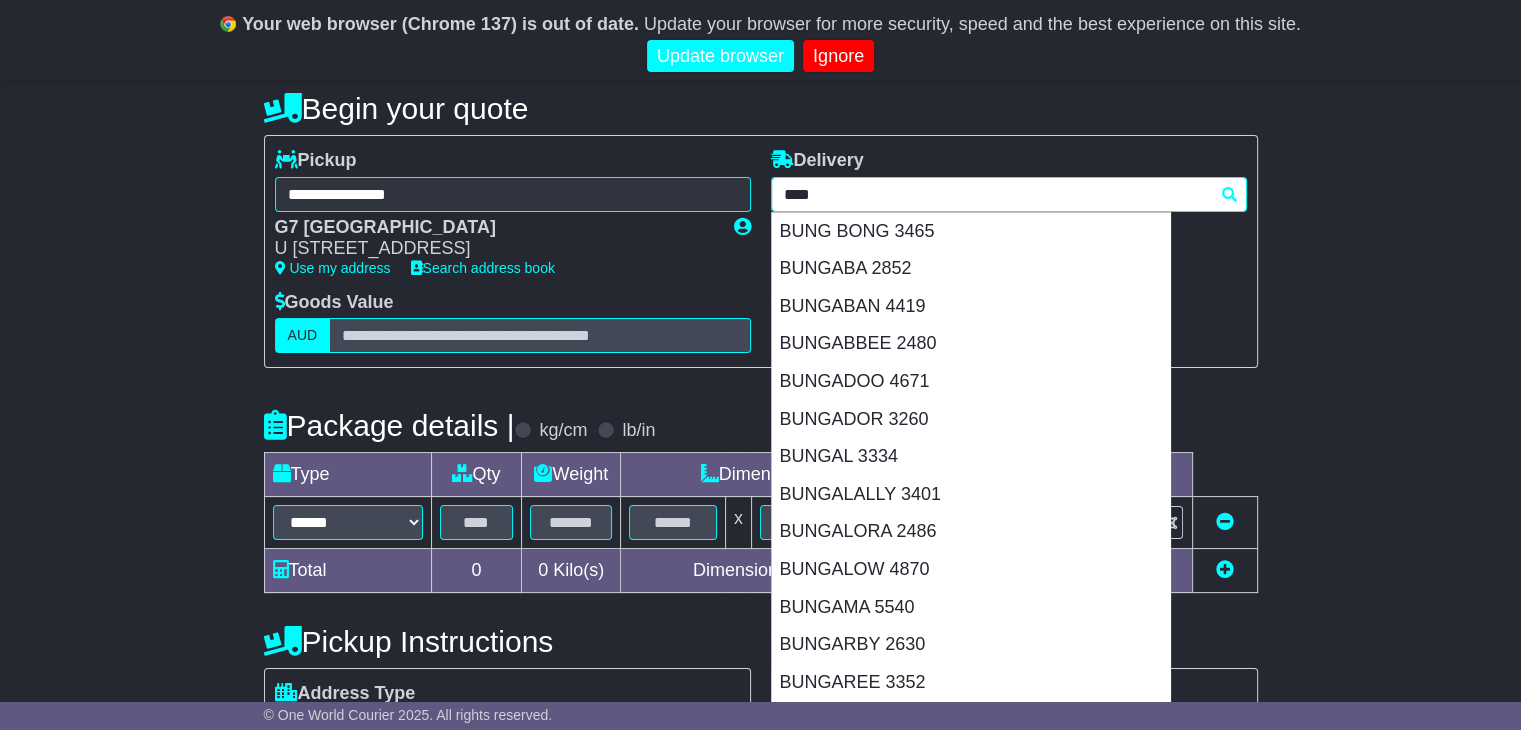 type 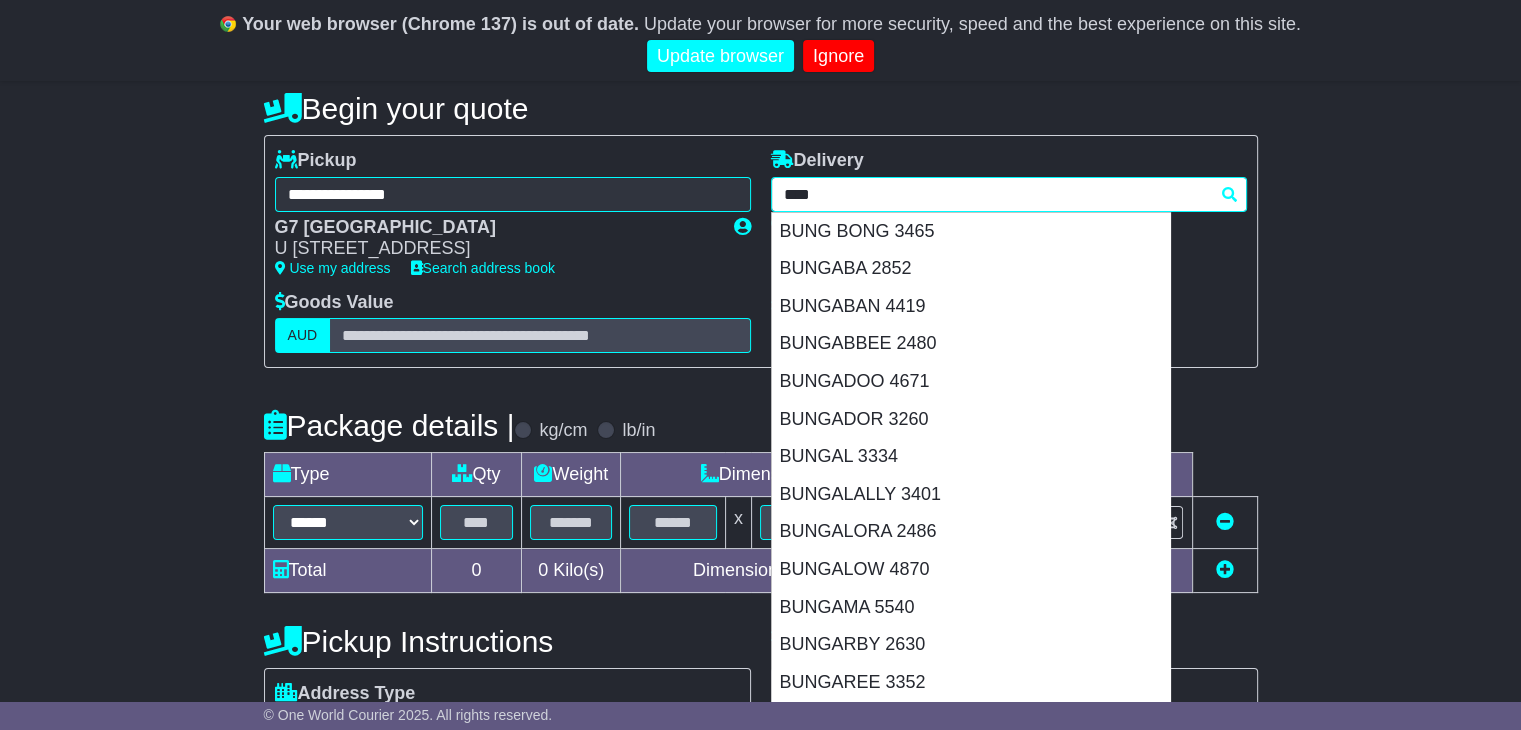 type on "*****" 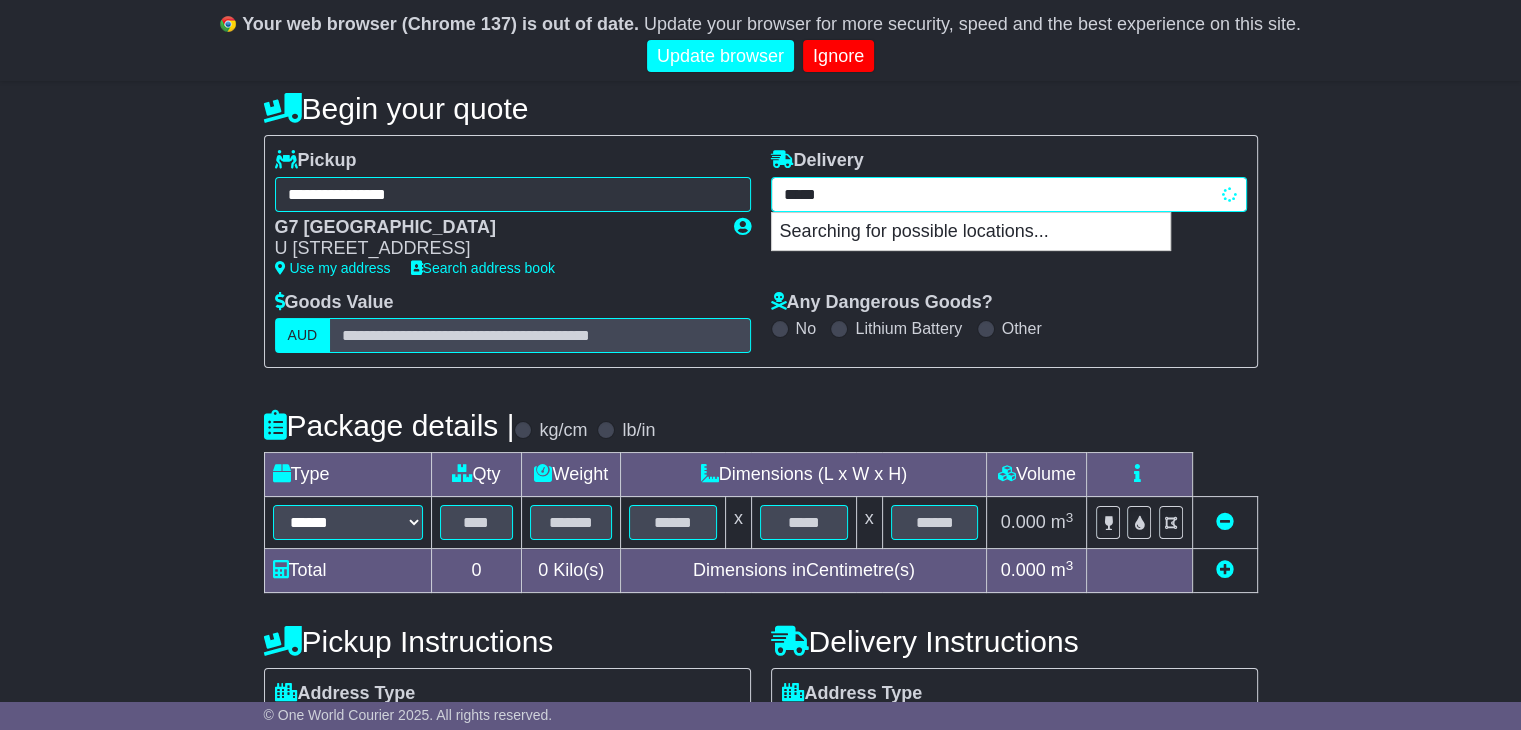 type on "*******" 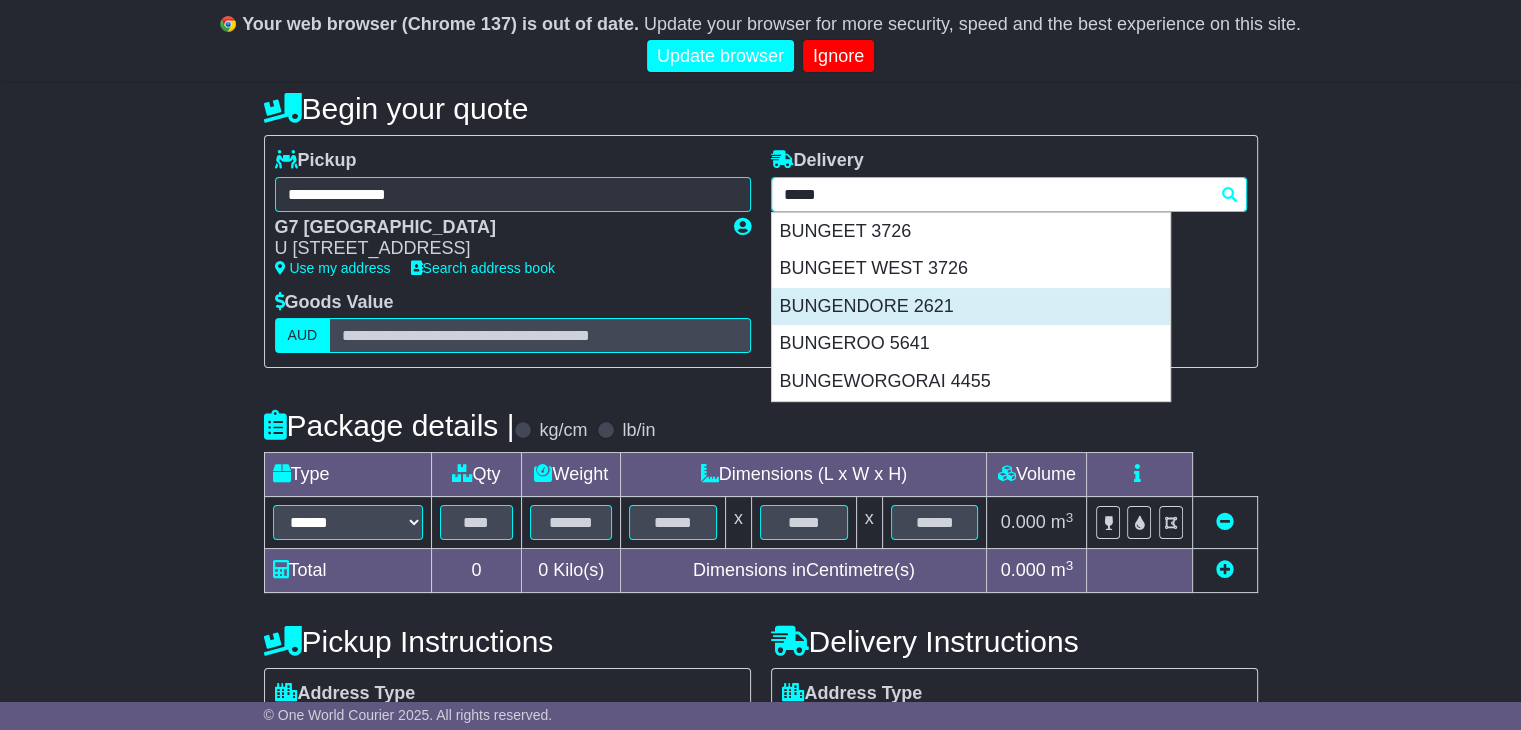 click on "BUNGENDORE 2621" at bounding box center [971, 307] 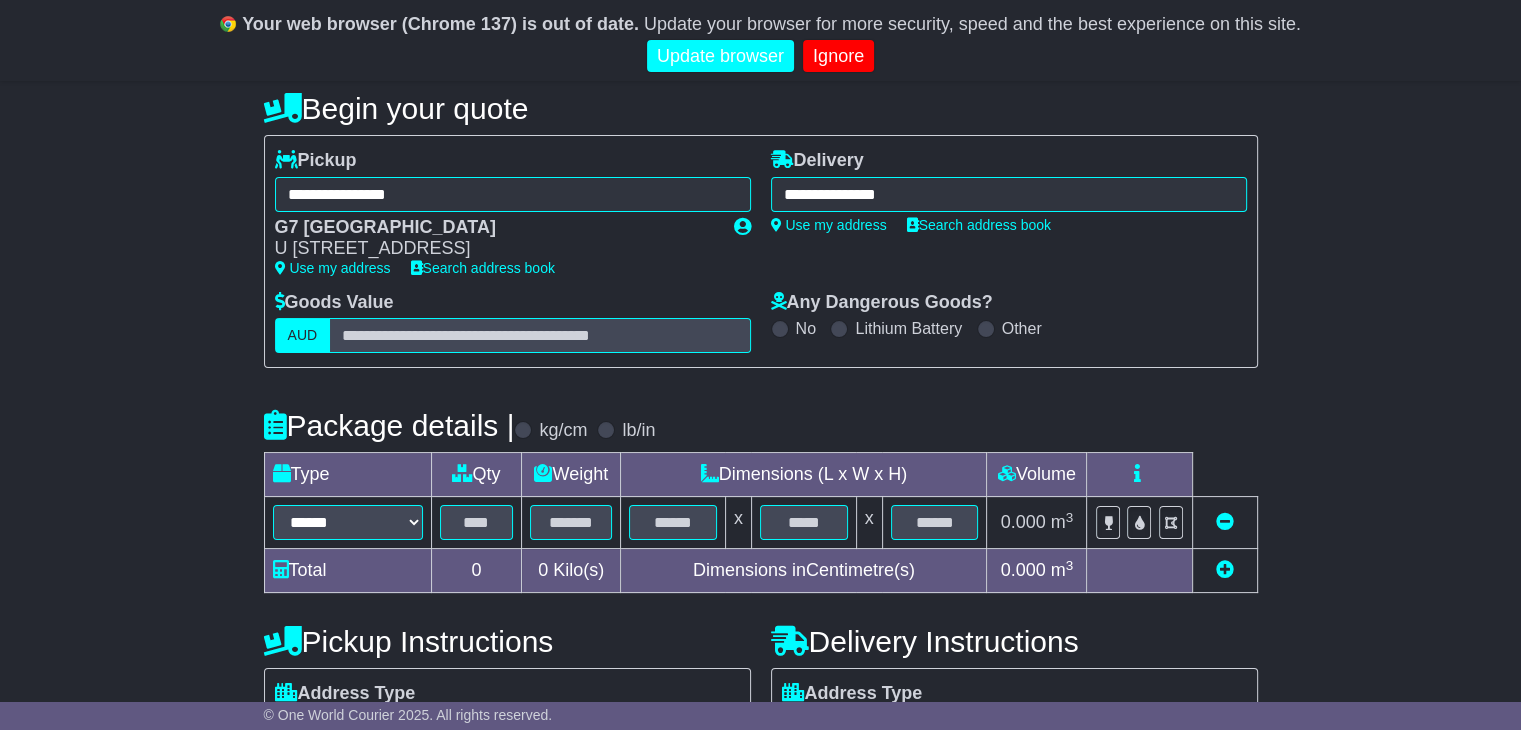 type on "**********" 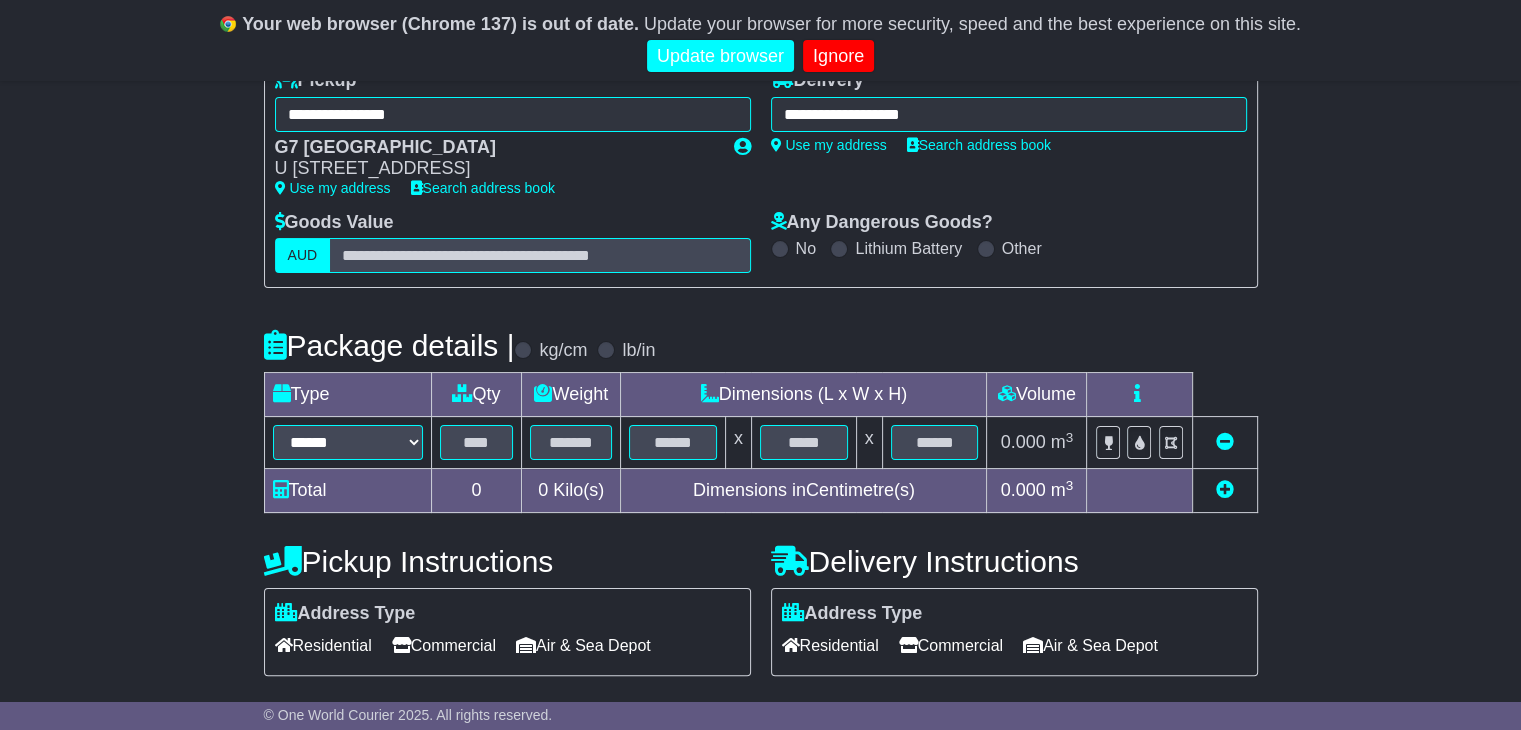scroll, scrollTop: 400, scrollLeft: 0, axis: vertical 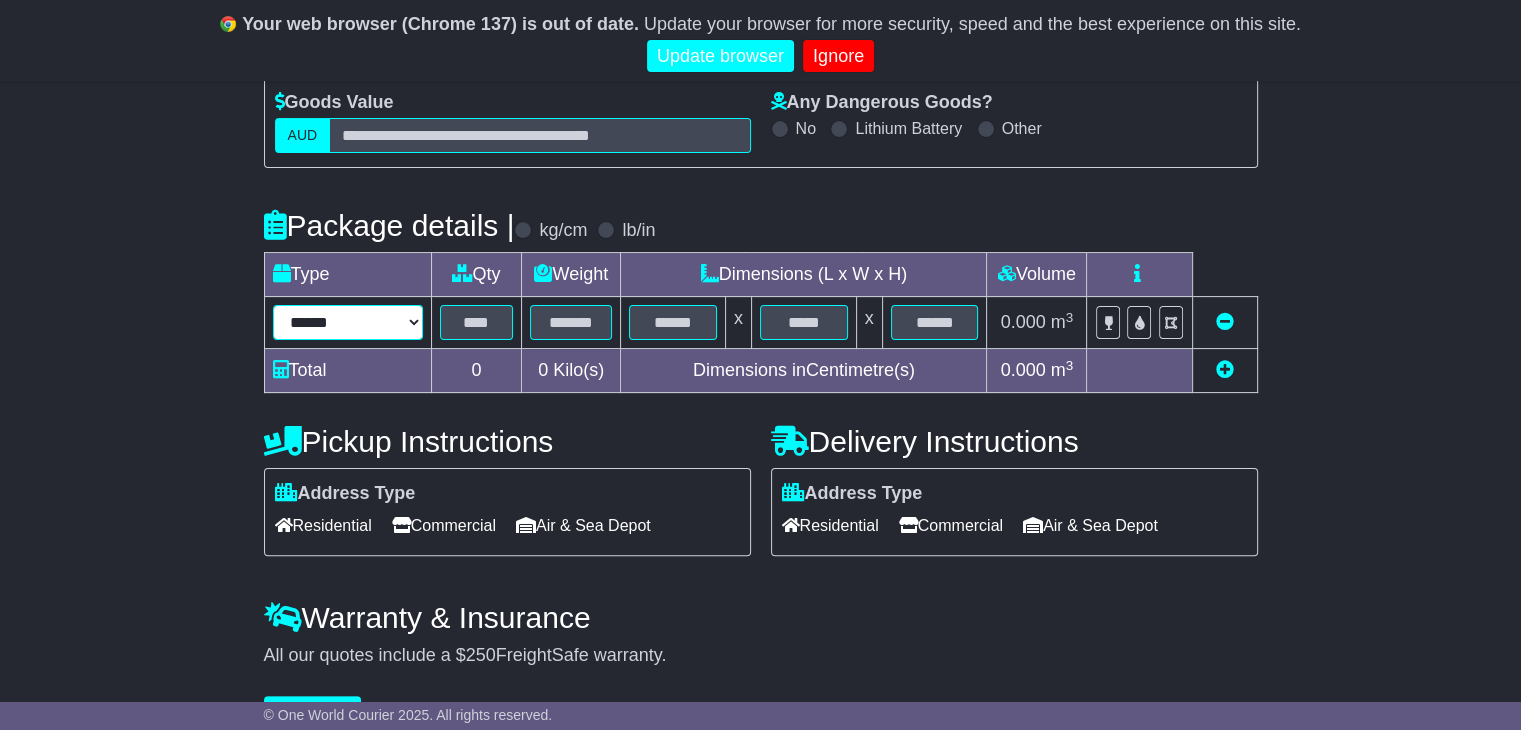click on "****** ****** *** ******** ***** **** **** ****** *** *******" at bounding box center (348, 322) 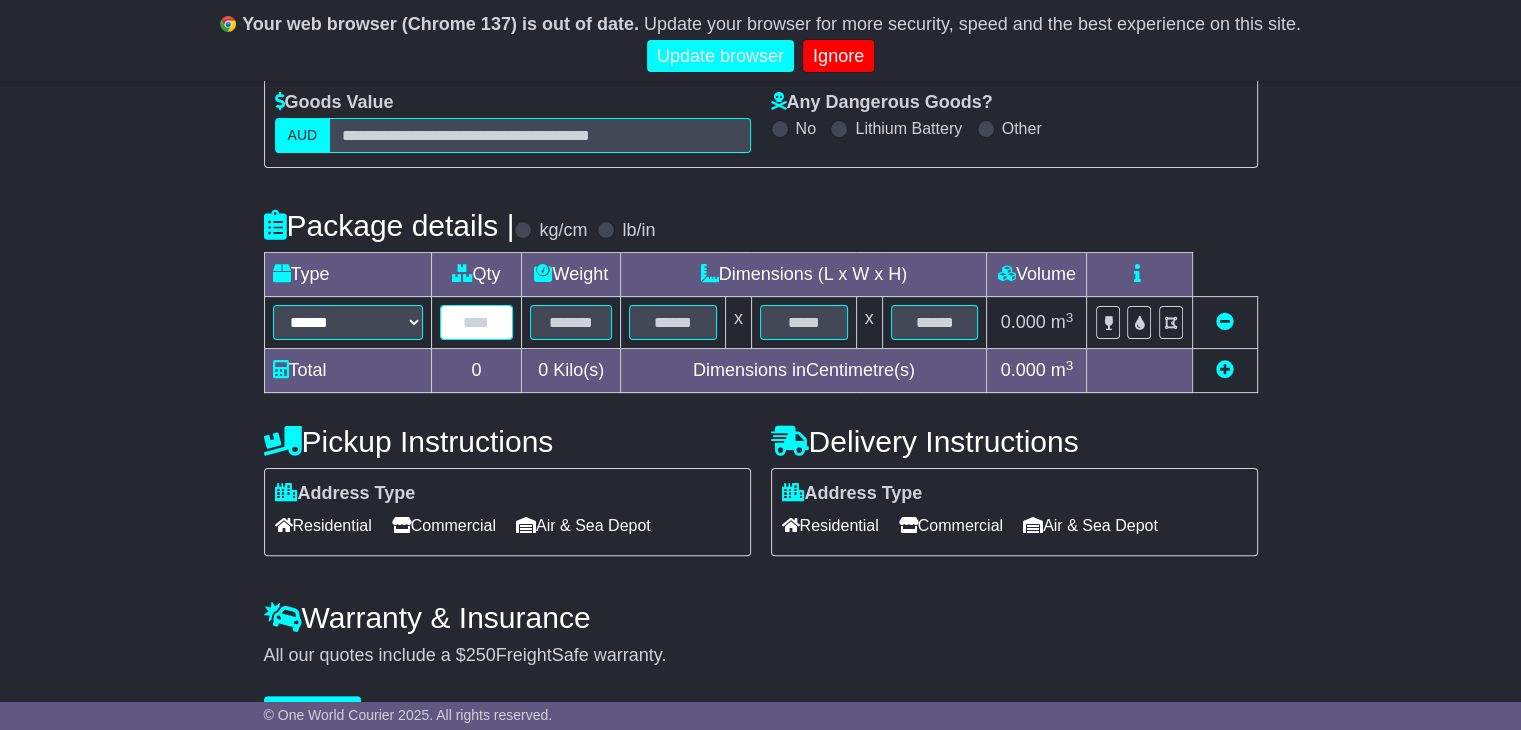 click at bounding box center (477, 322) 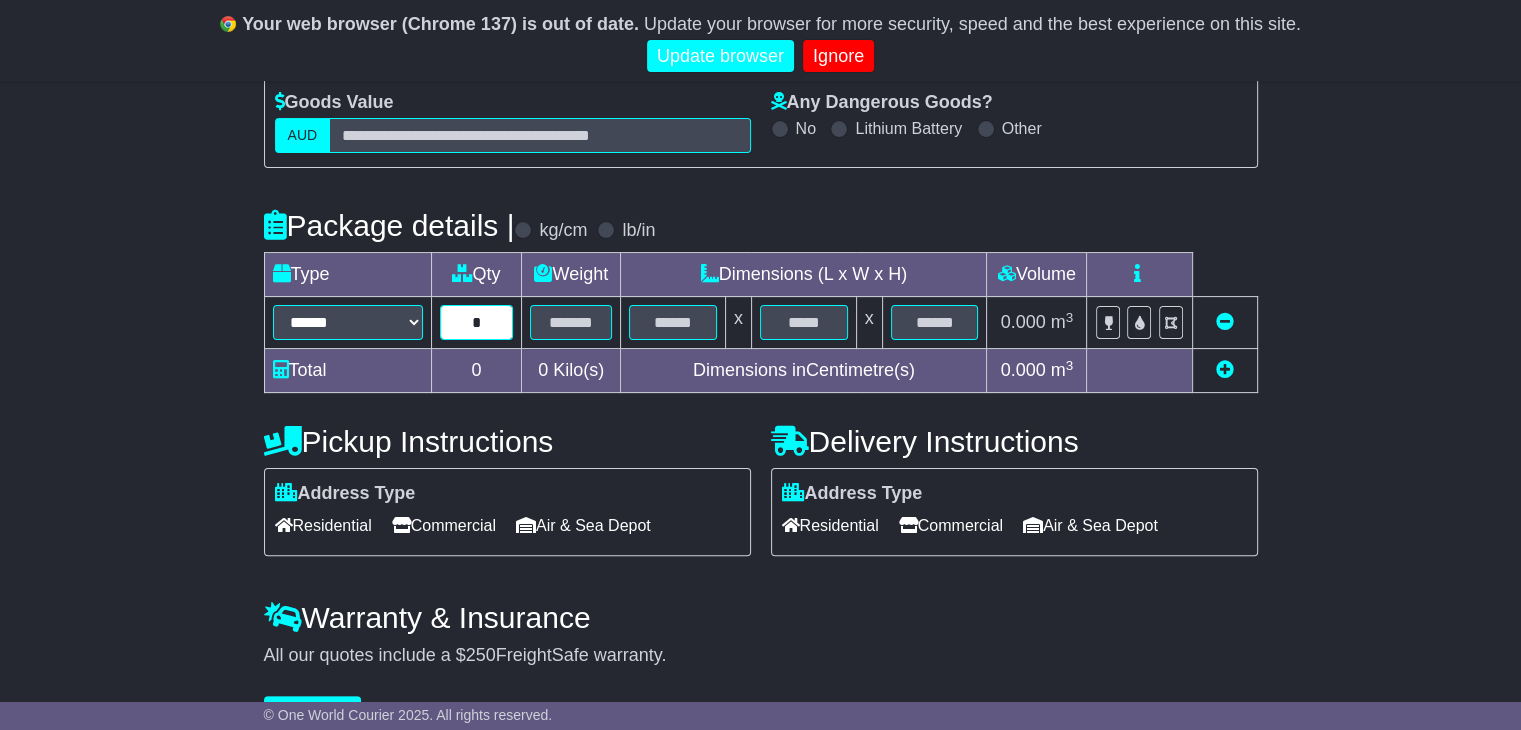 type on "*" 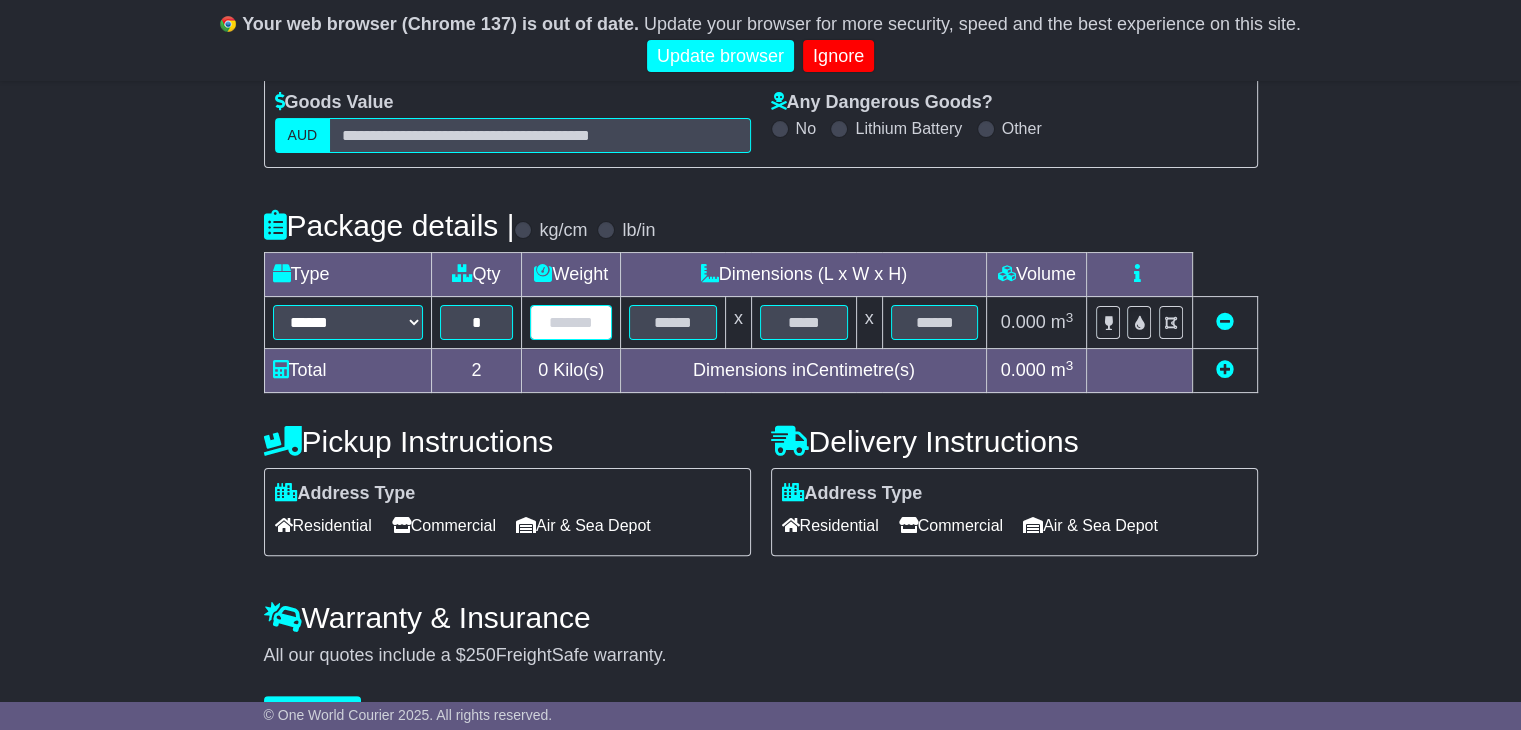click at bounding box center [571, 322] 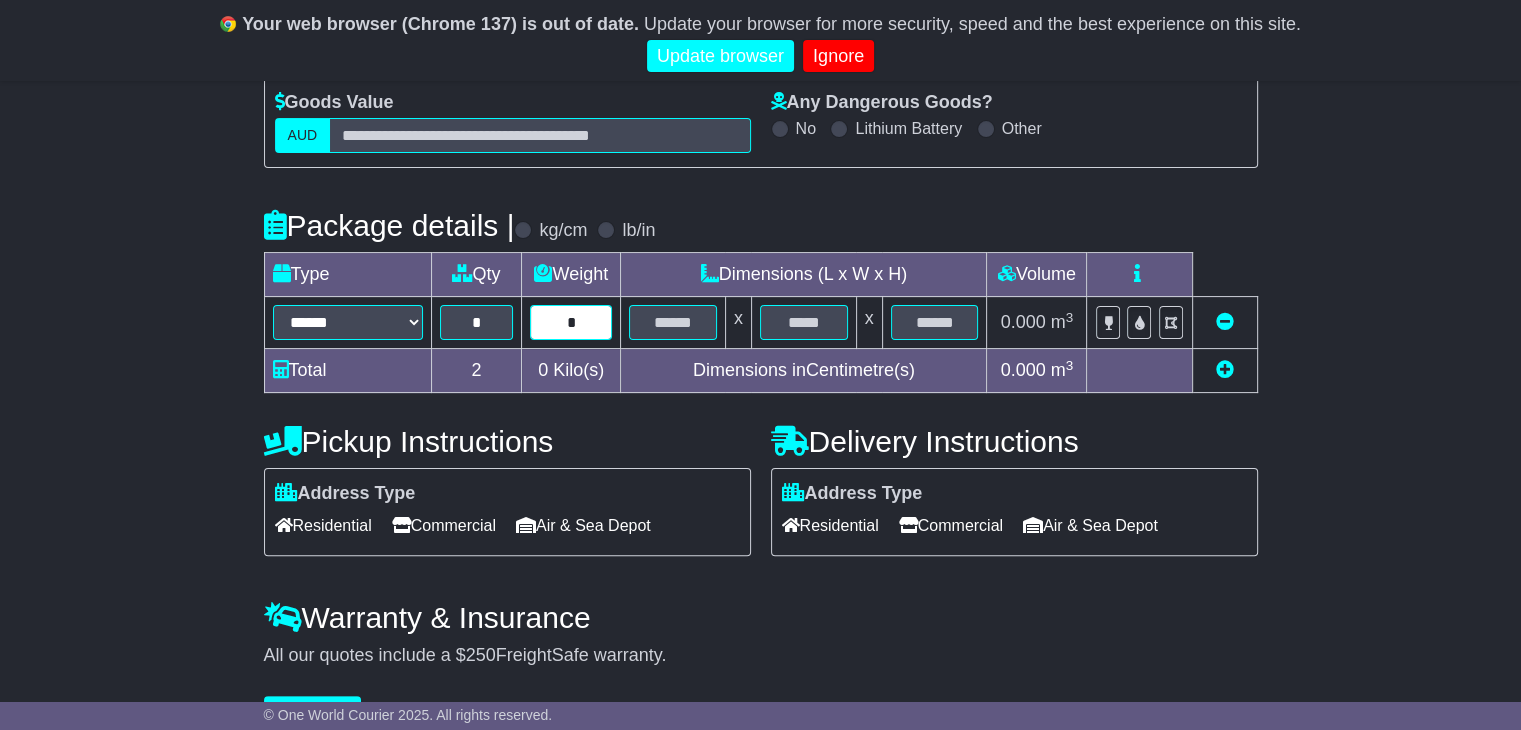 type on "*" 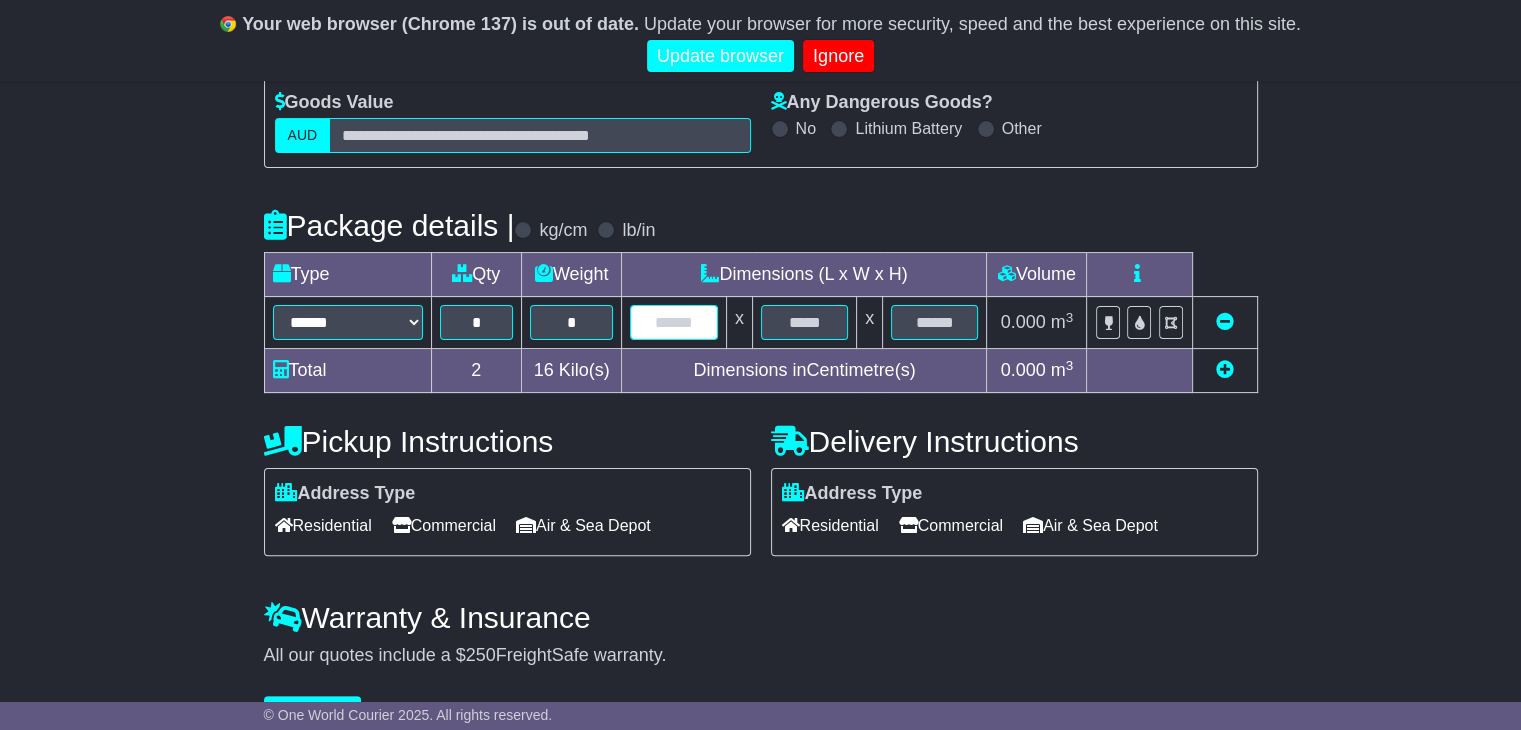 click at bounding box center (673, 322) 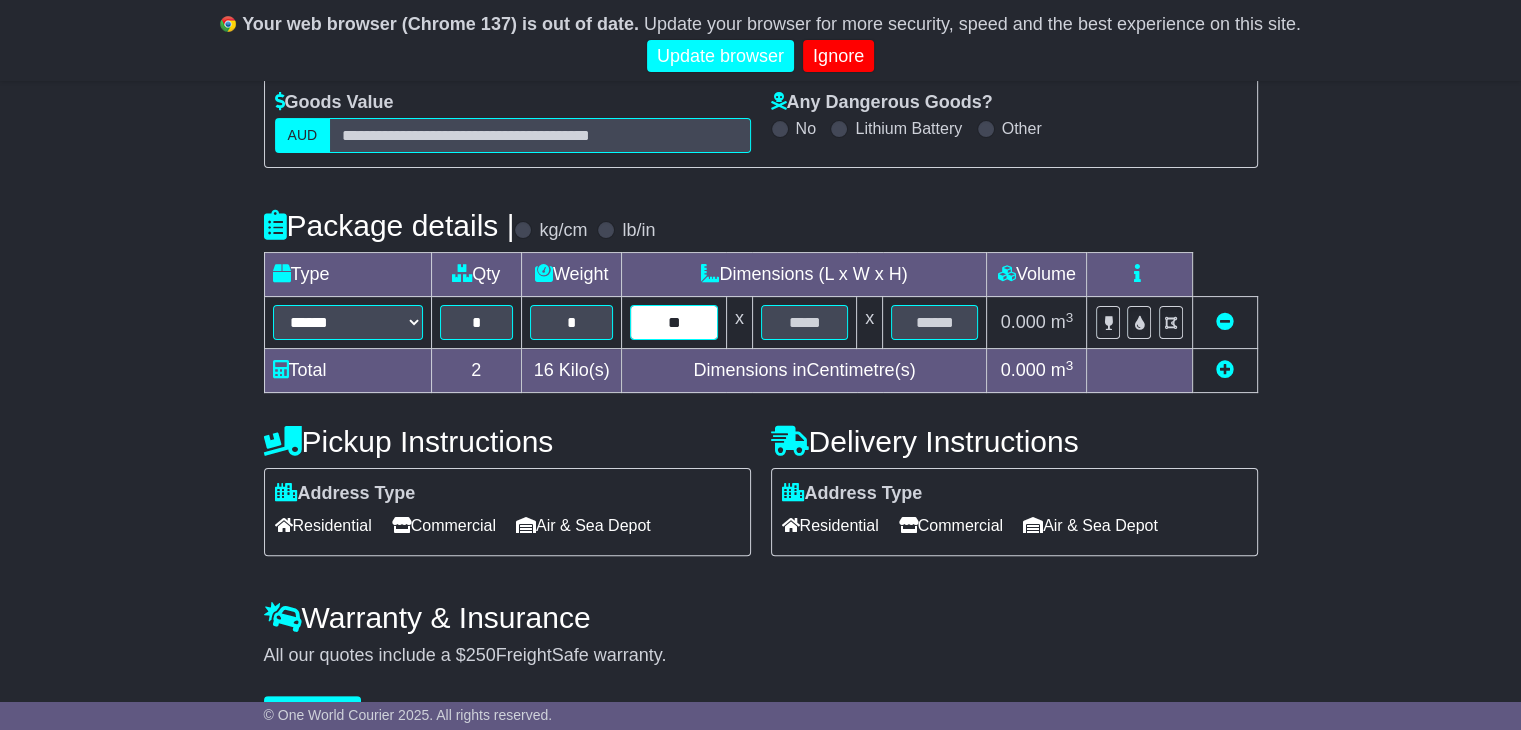 type on "**" 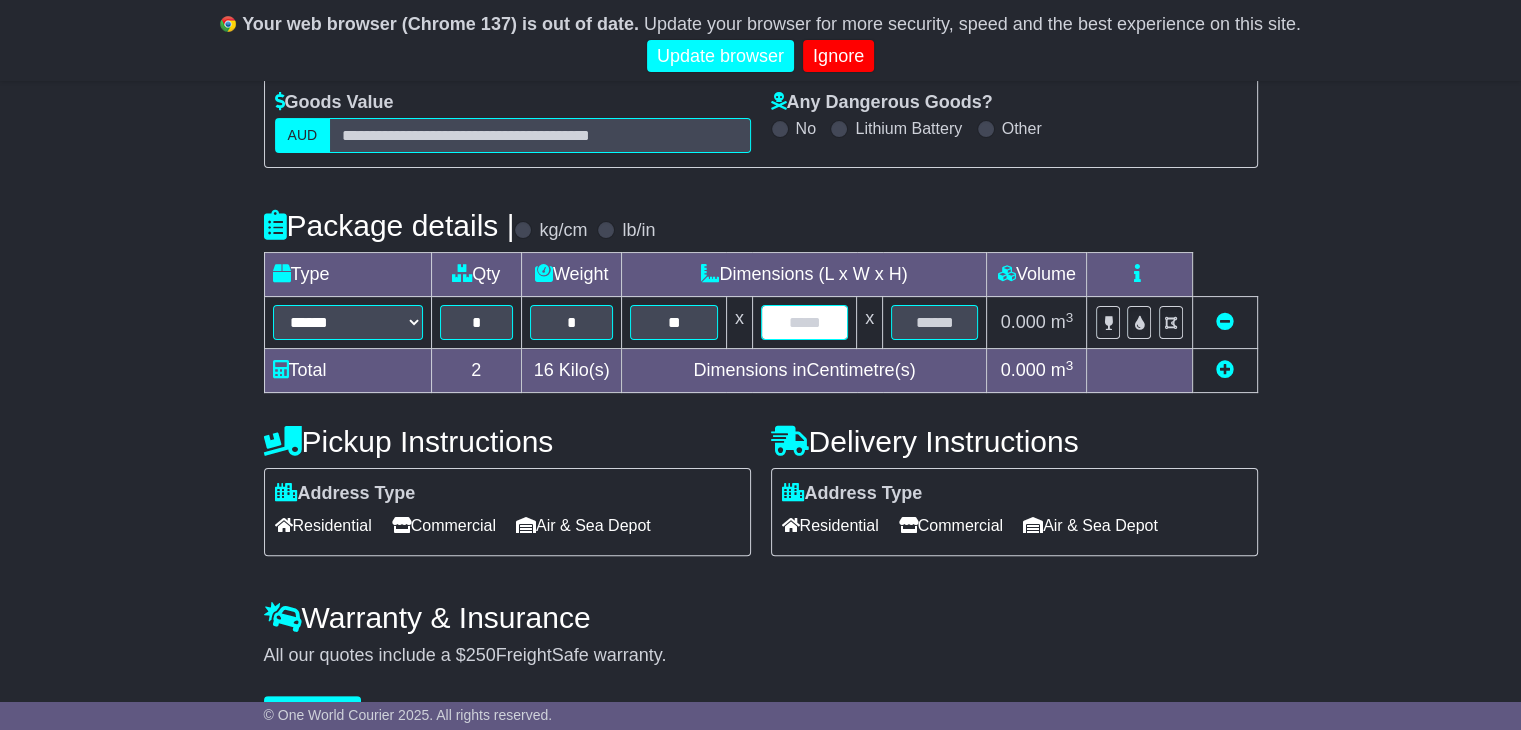 click at bounding box center [804, 322] 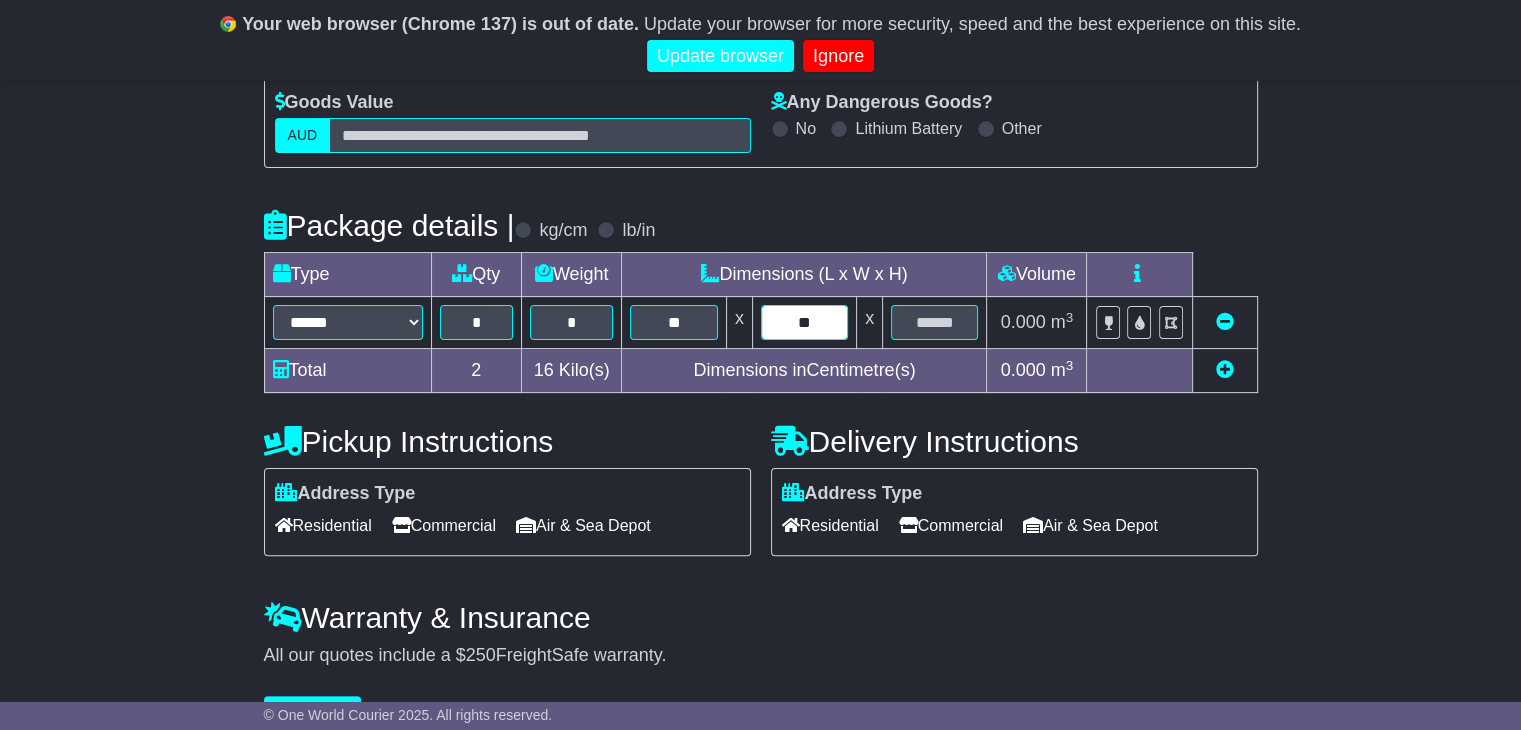 type on "**" 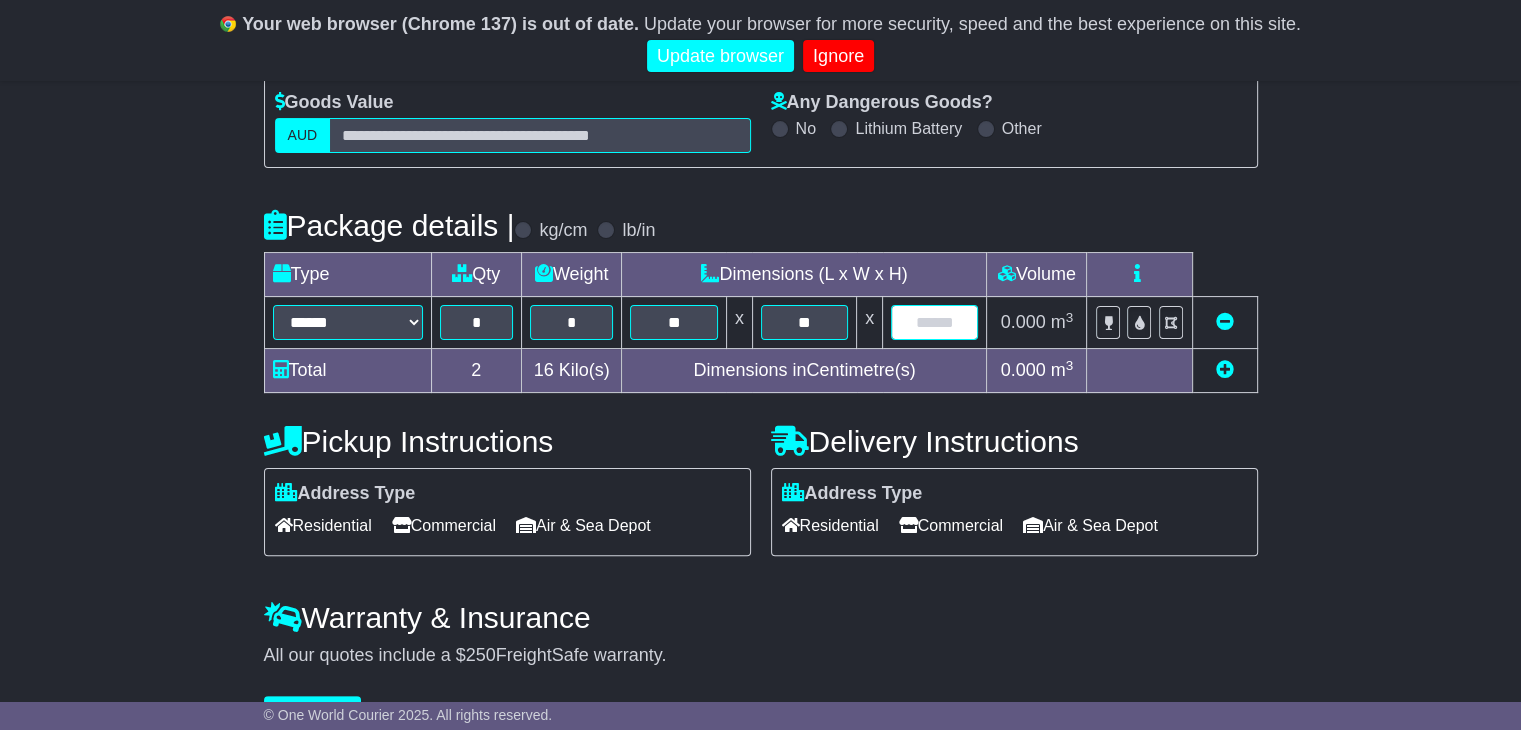 click at bounding box center [934, 322] 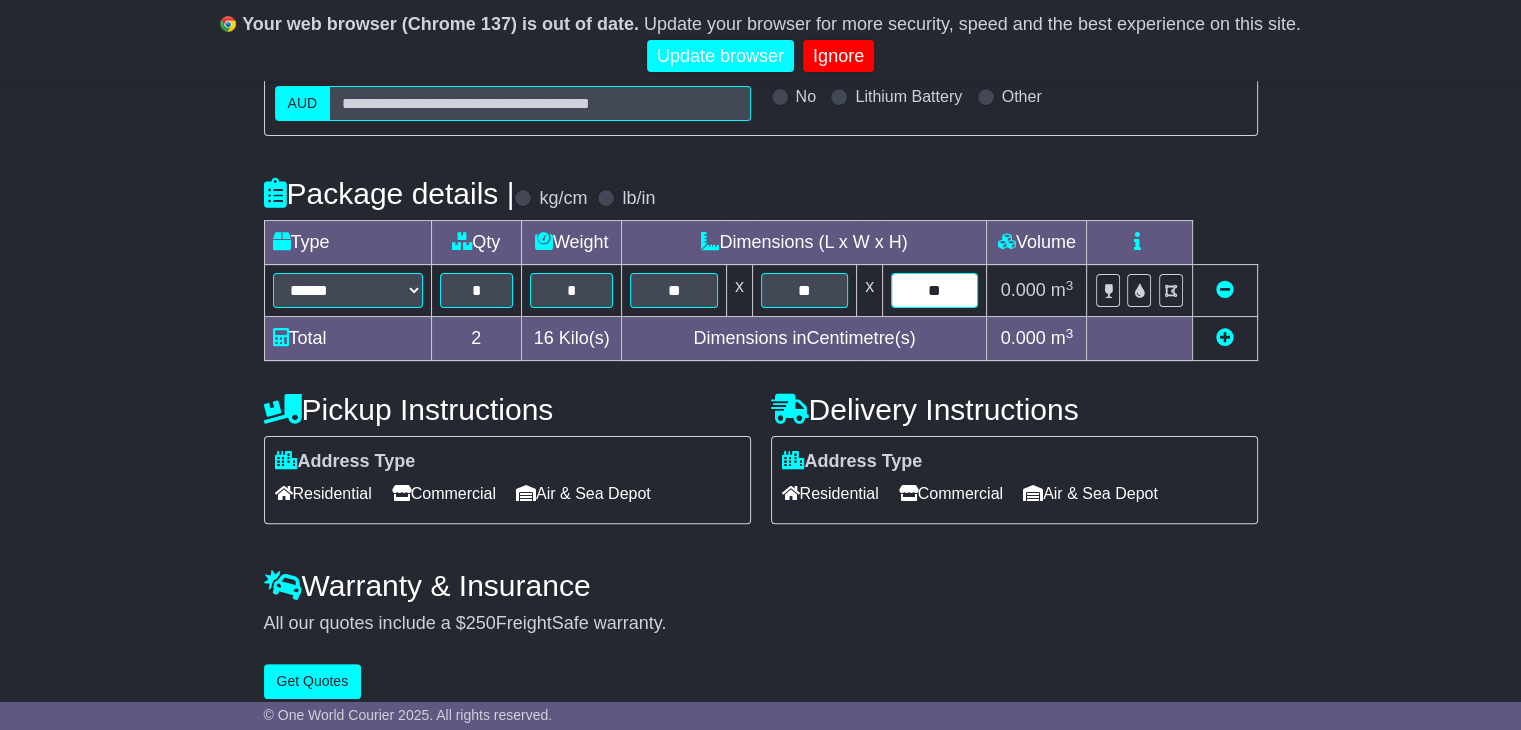 scroll, scrollTop: 449, scrollLeft: 0, axis: vertical 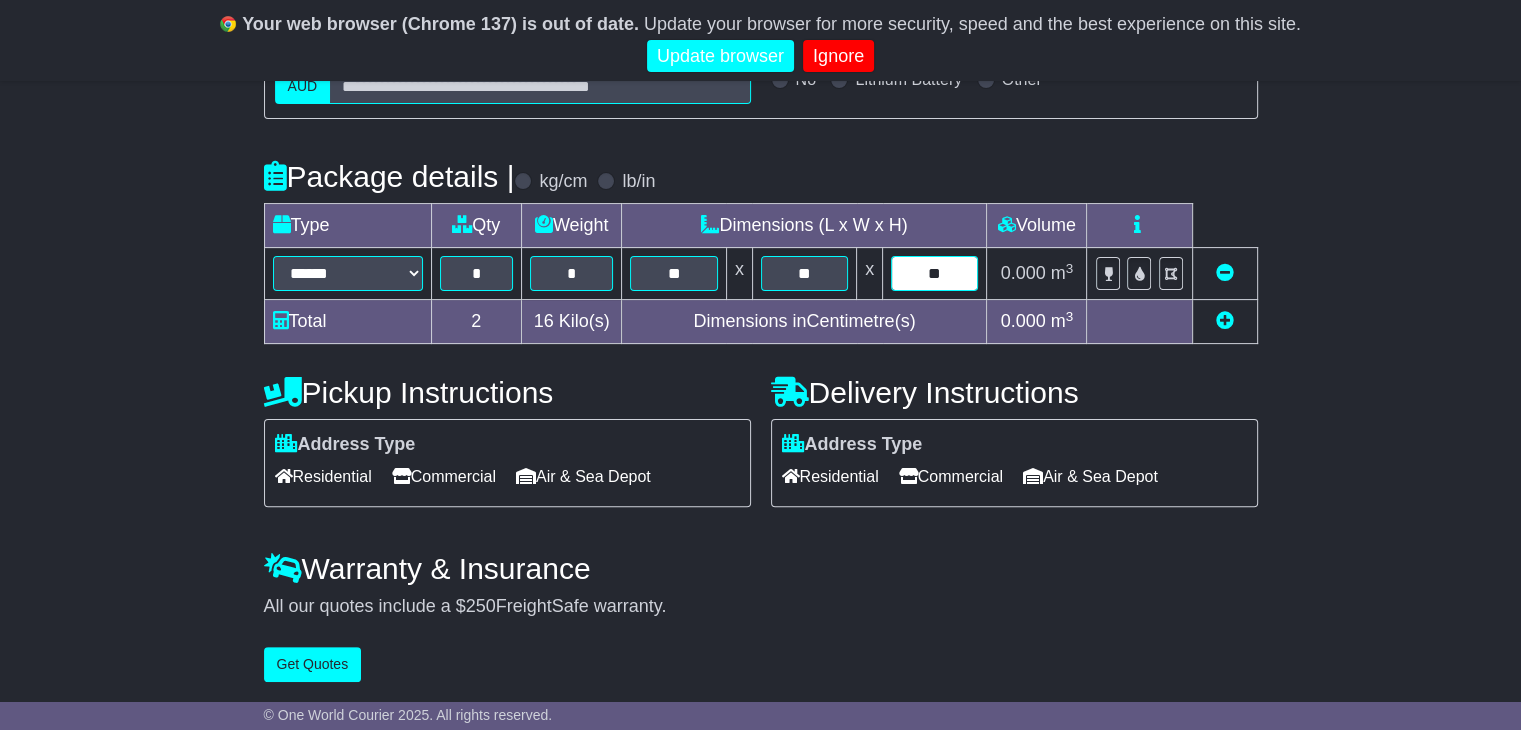 type on "**" 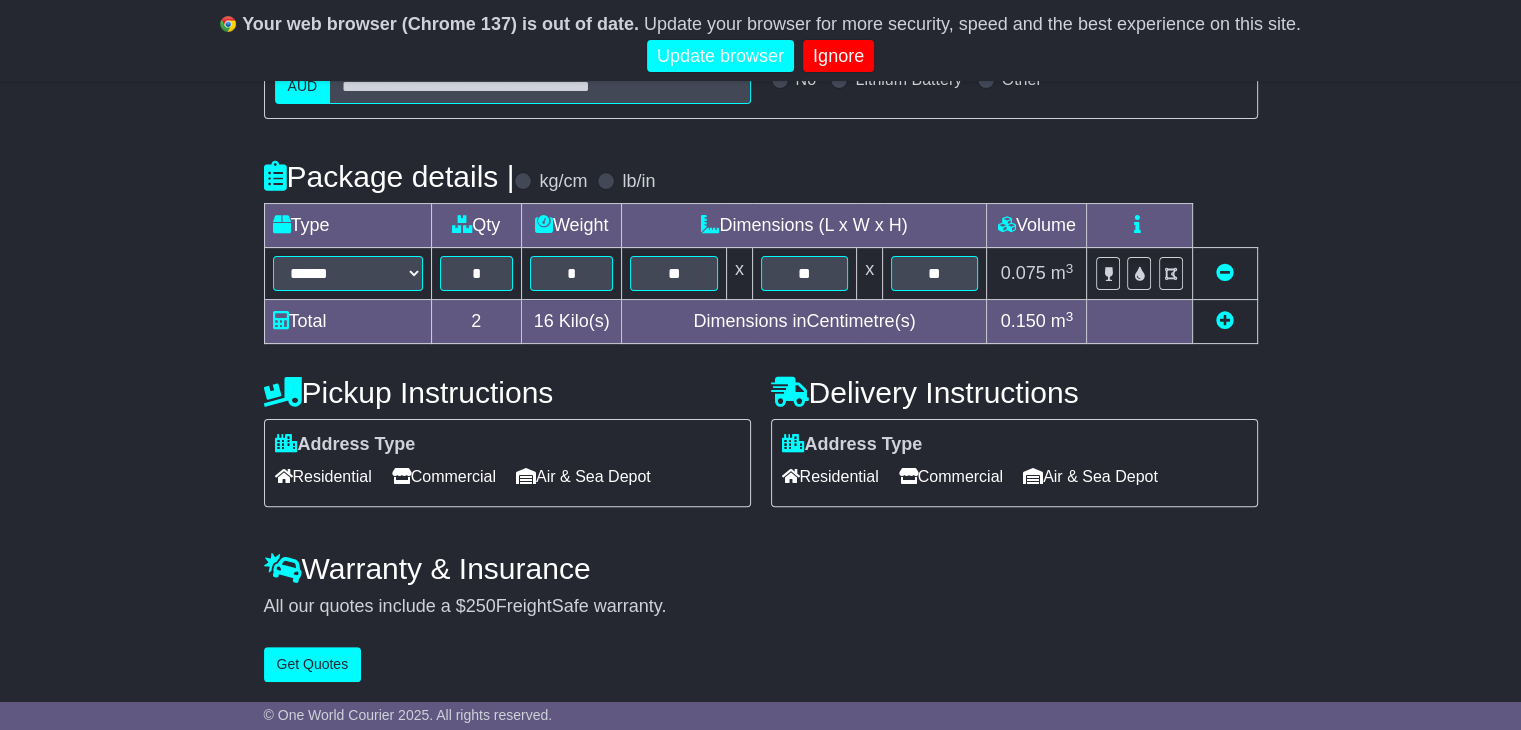 click on "Residential" at bounding box center (830, 476) 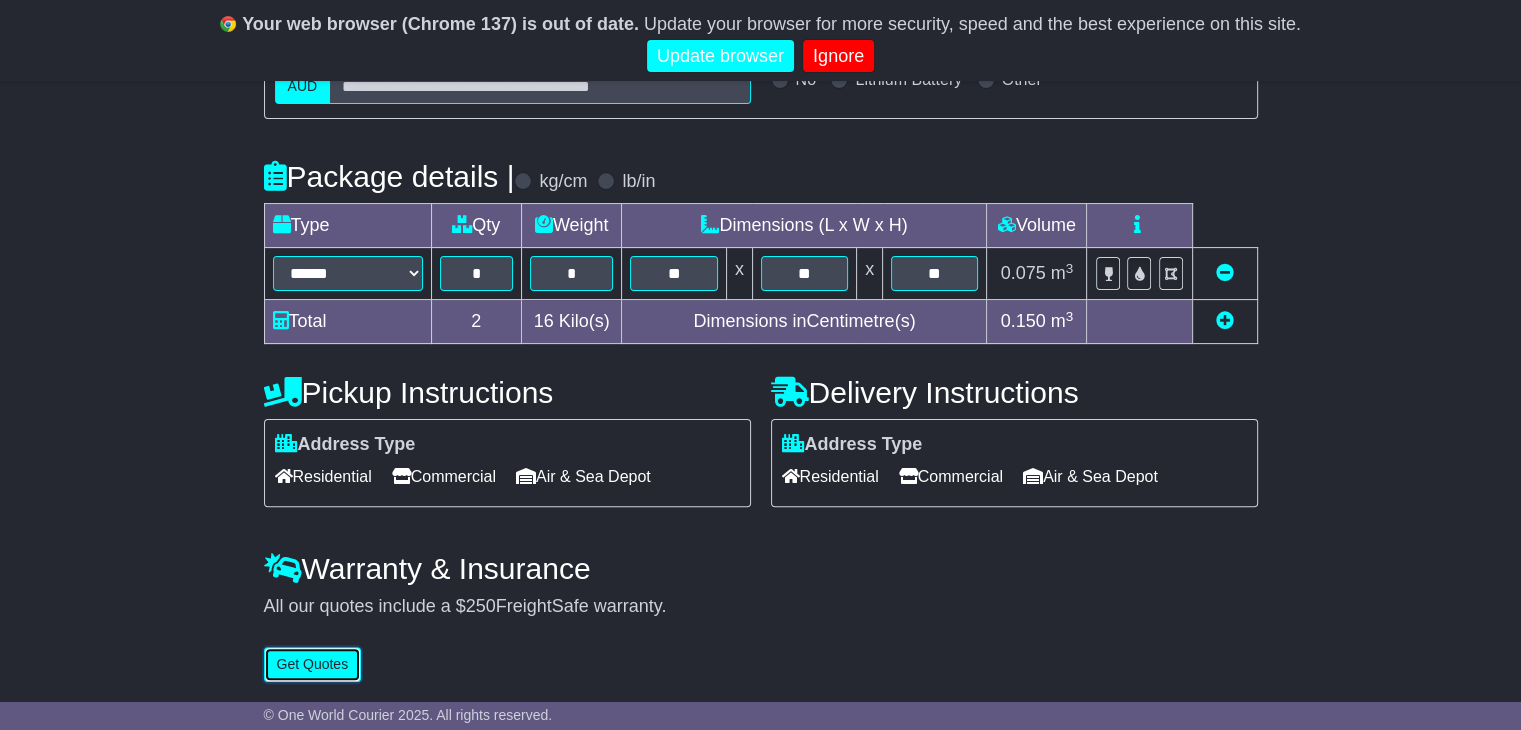 click on "Get Quotes" at bounding box center (313, 664) 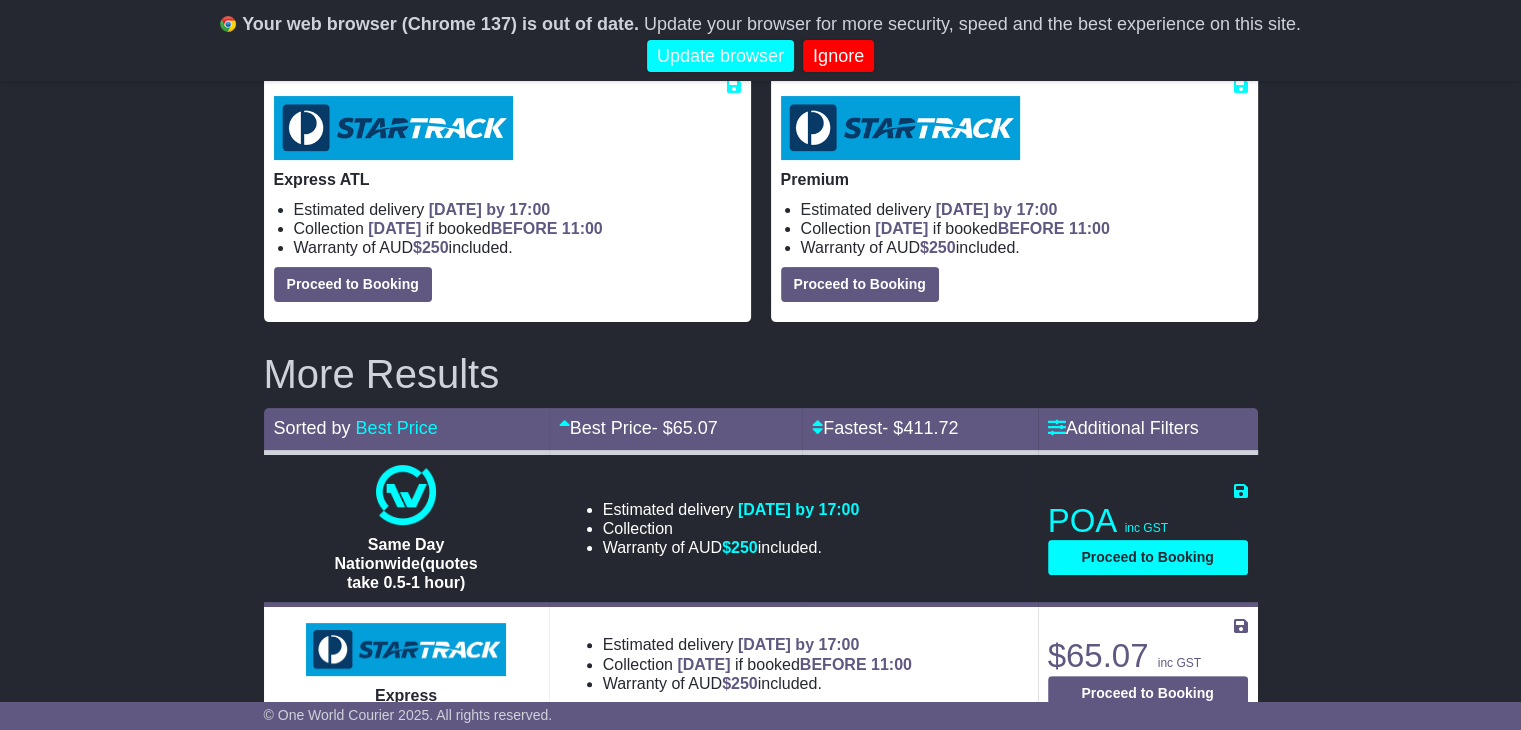 scroll, scrollTop: 400, scrollLeft: 0, axis: vertical 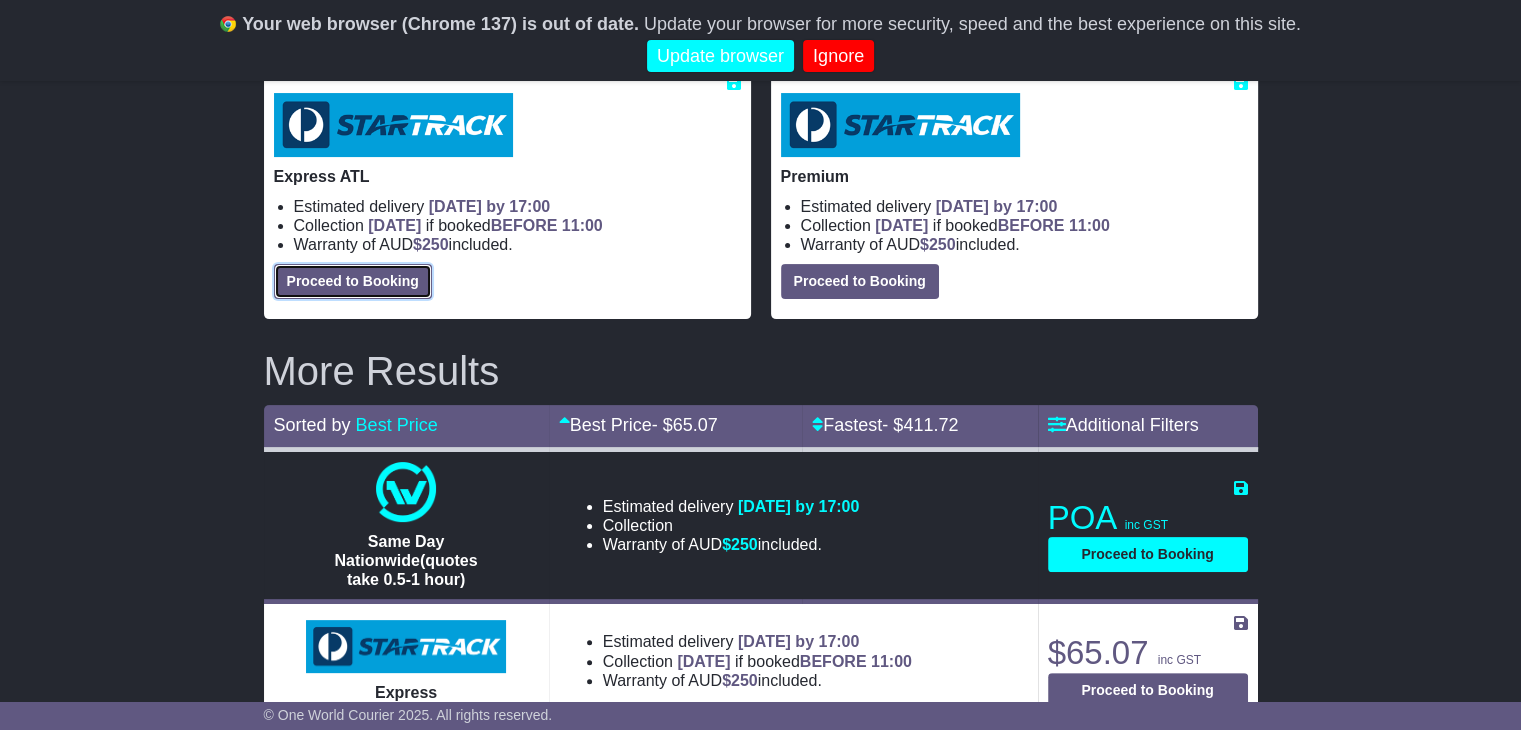 drag, startPoint x: 344, startPoint y: 283, endPoint x: 84, endPoint y: 322, distance: 262.90872 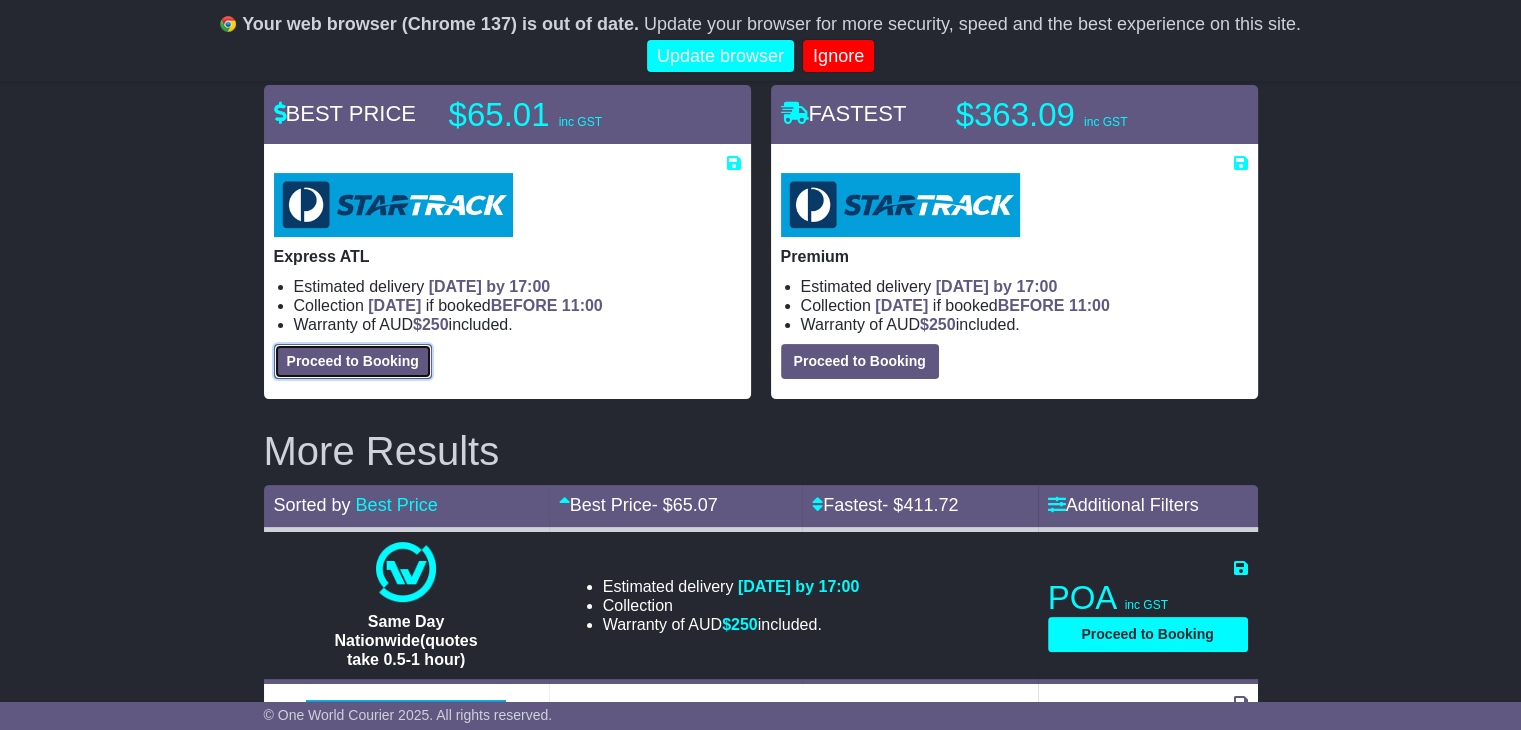 scroll, scrollTop: 300, scrollLeft: 0, axis: vertical 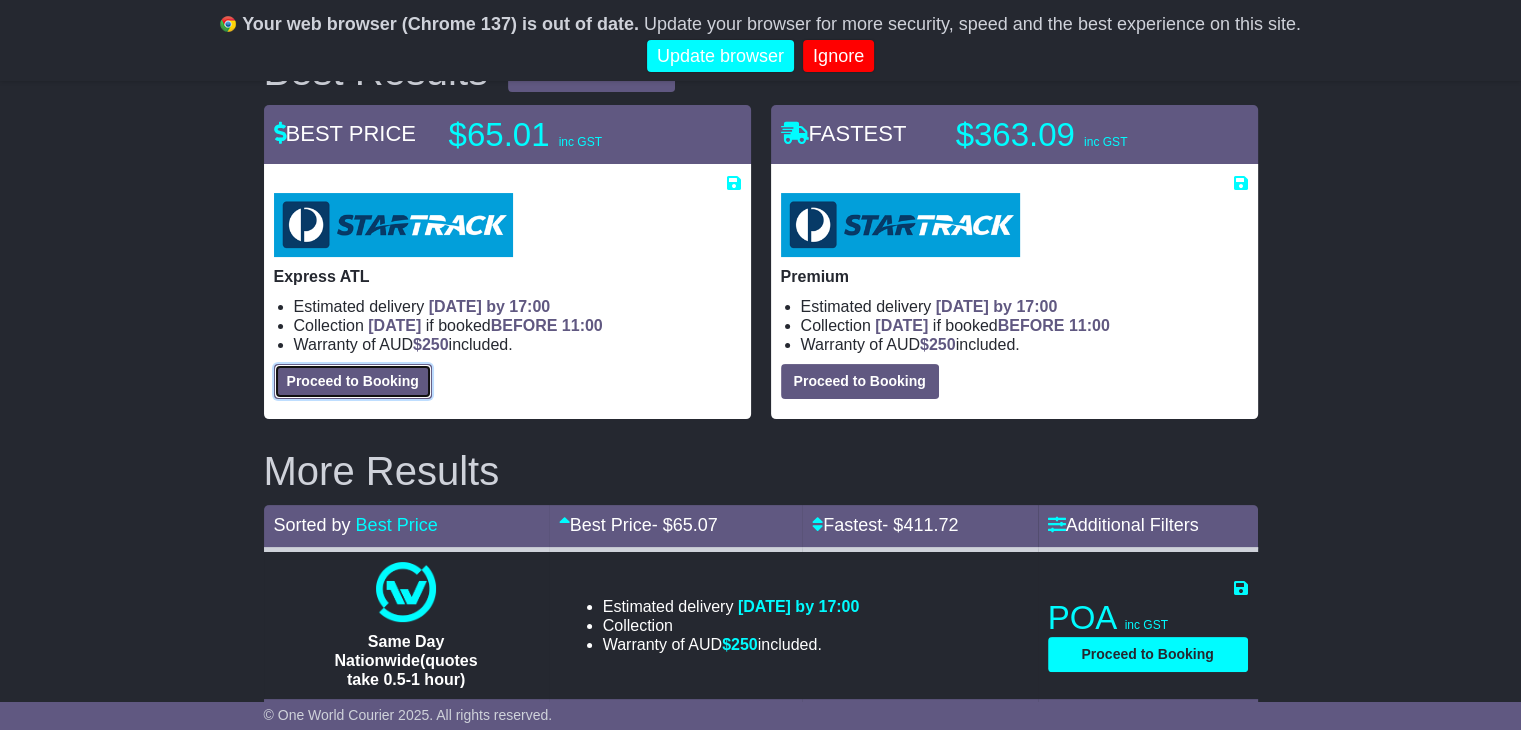 click on "Proceed to Booking" at bounding box center [353, 381] 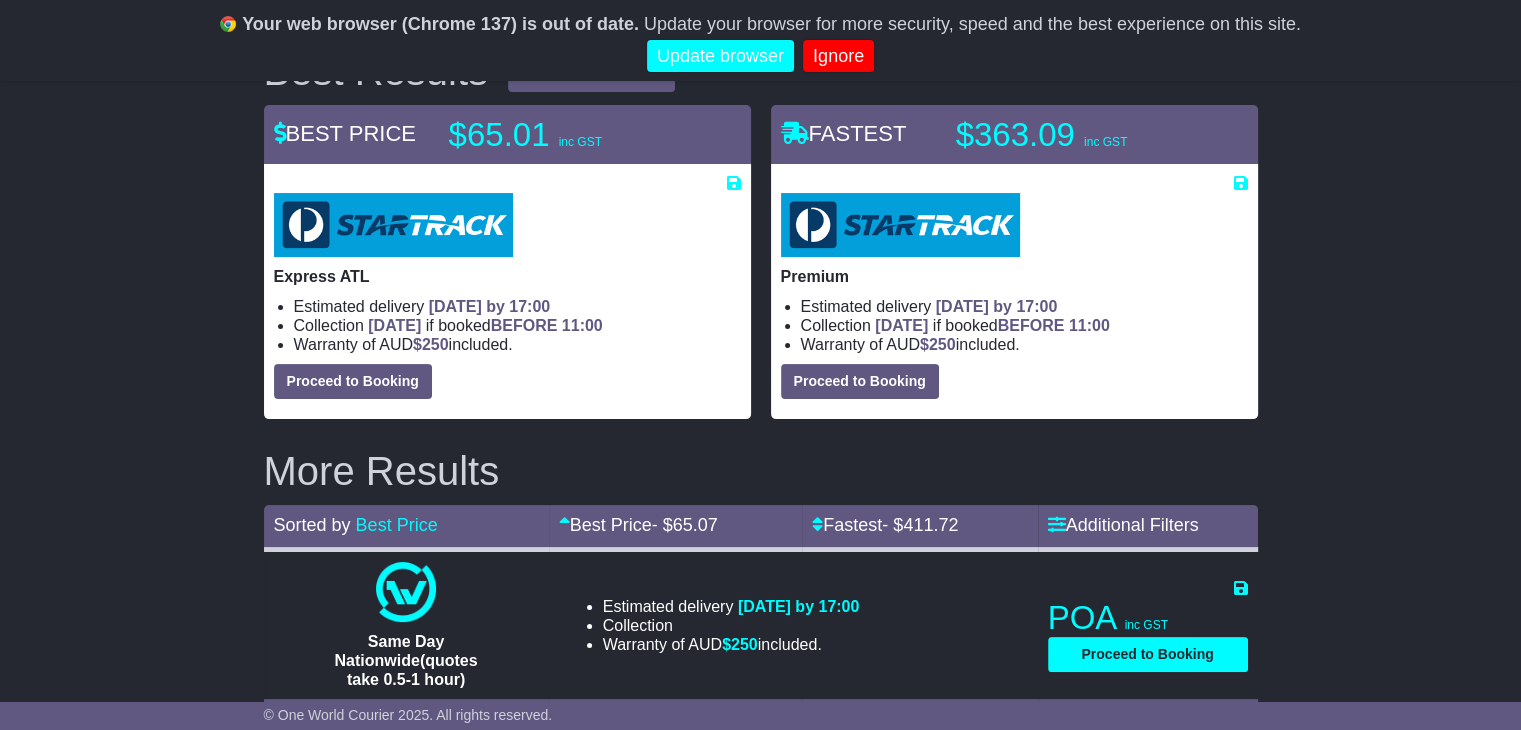 select on "**********" 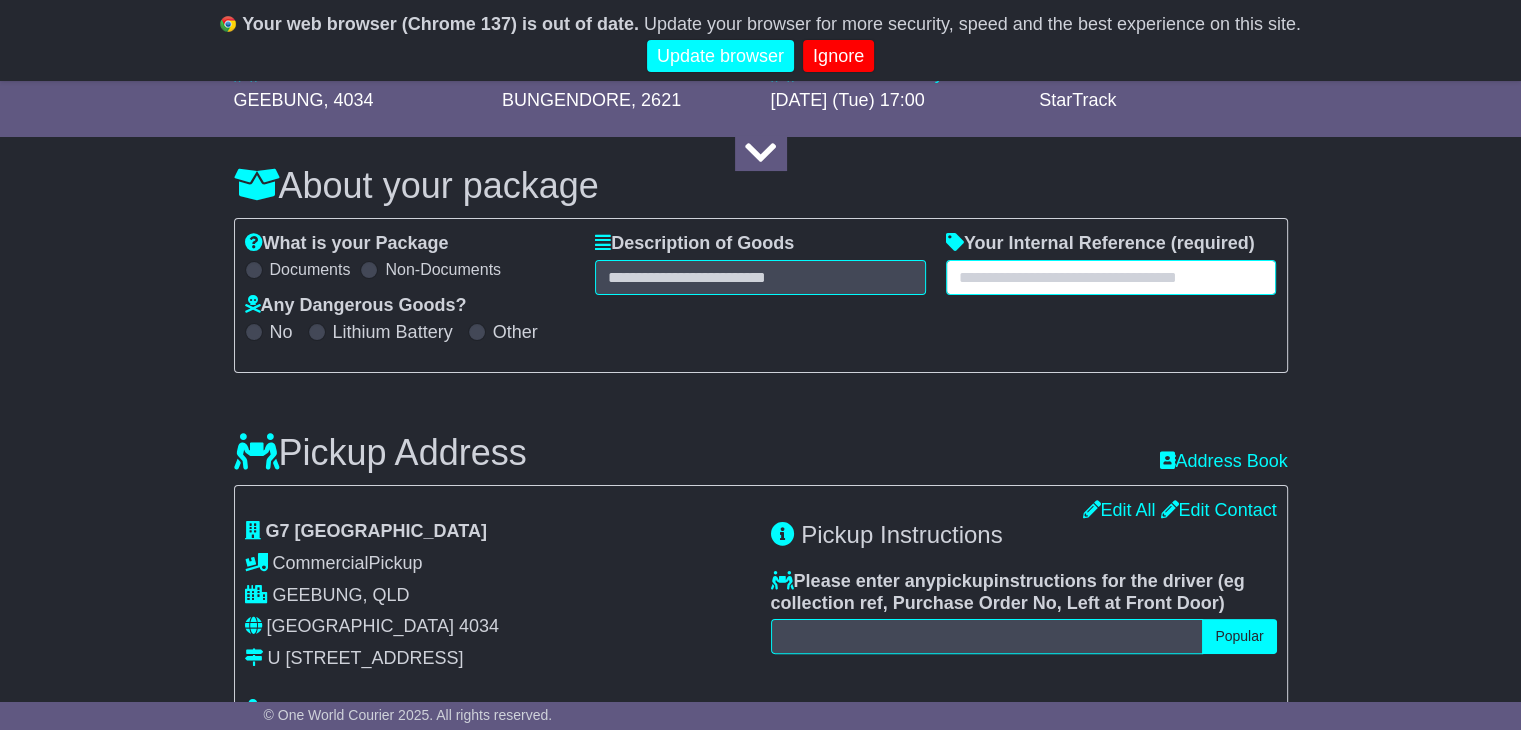 drag, startPoint x: 662, startPoint y: 286, endPoint x: 980, endPoint y: 281, distance: 318.0393 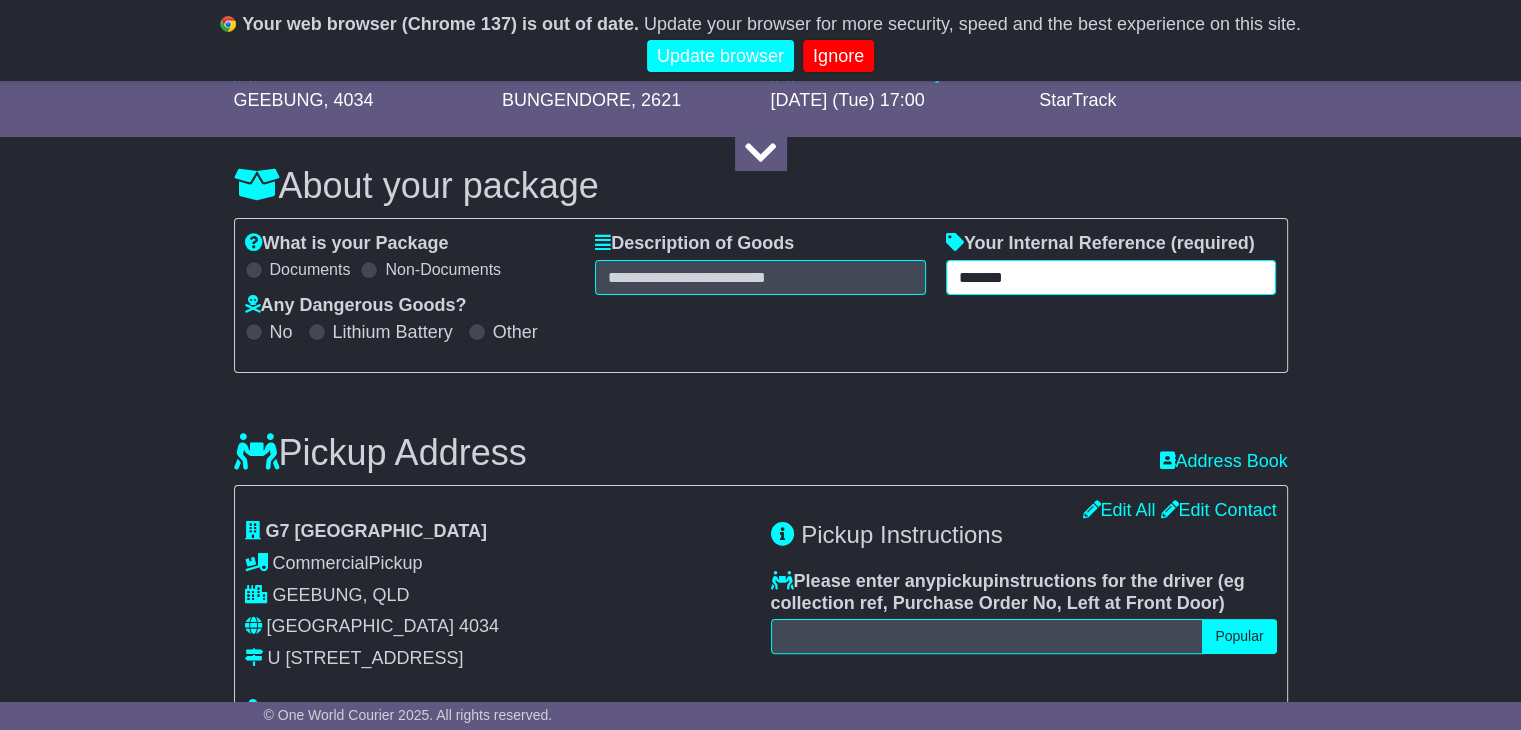 type on "*******" 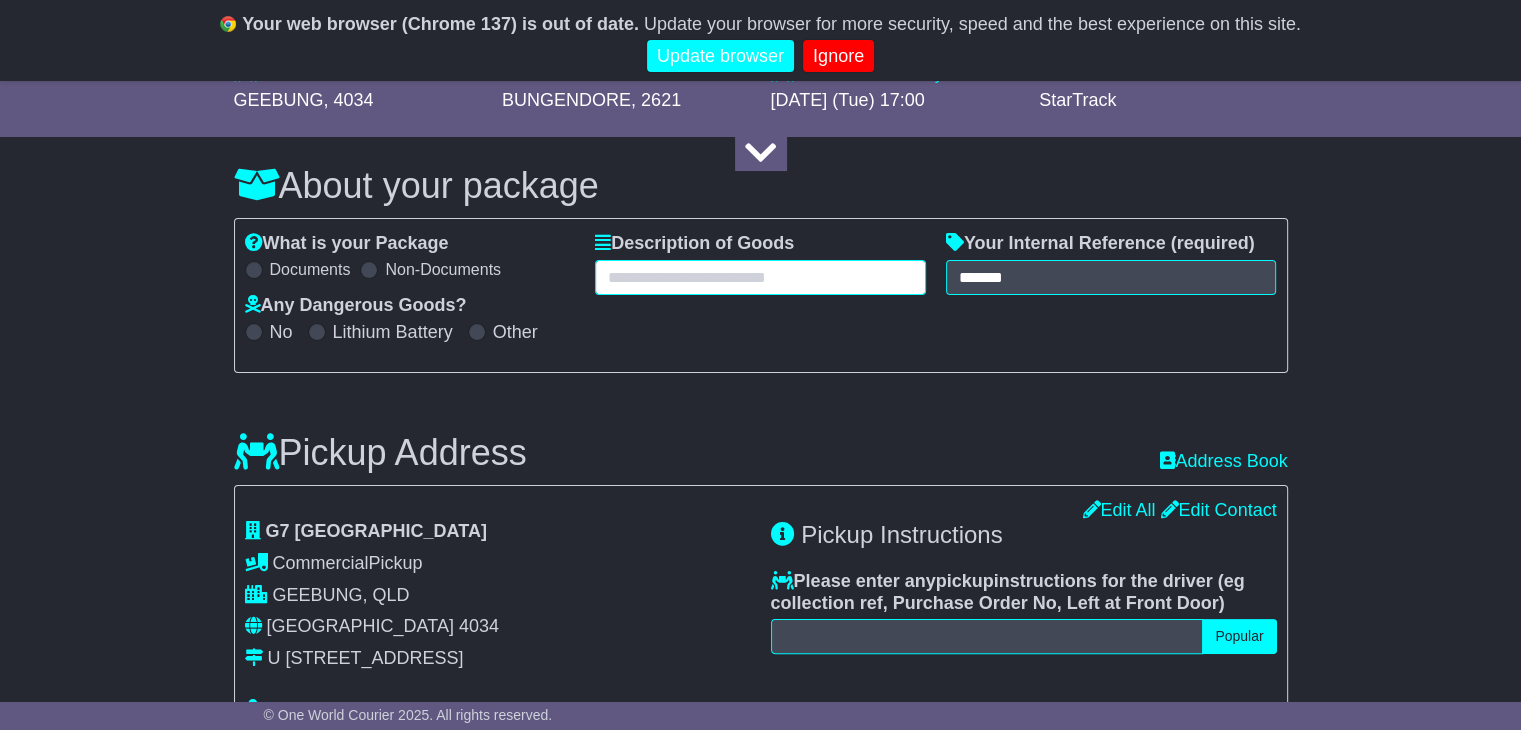 click at bounding box center [760, 277] 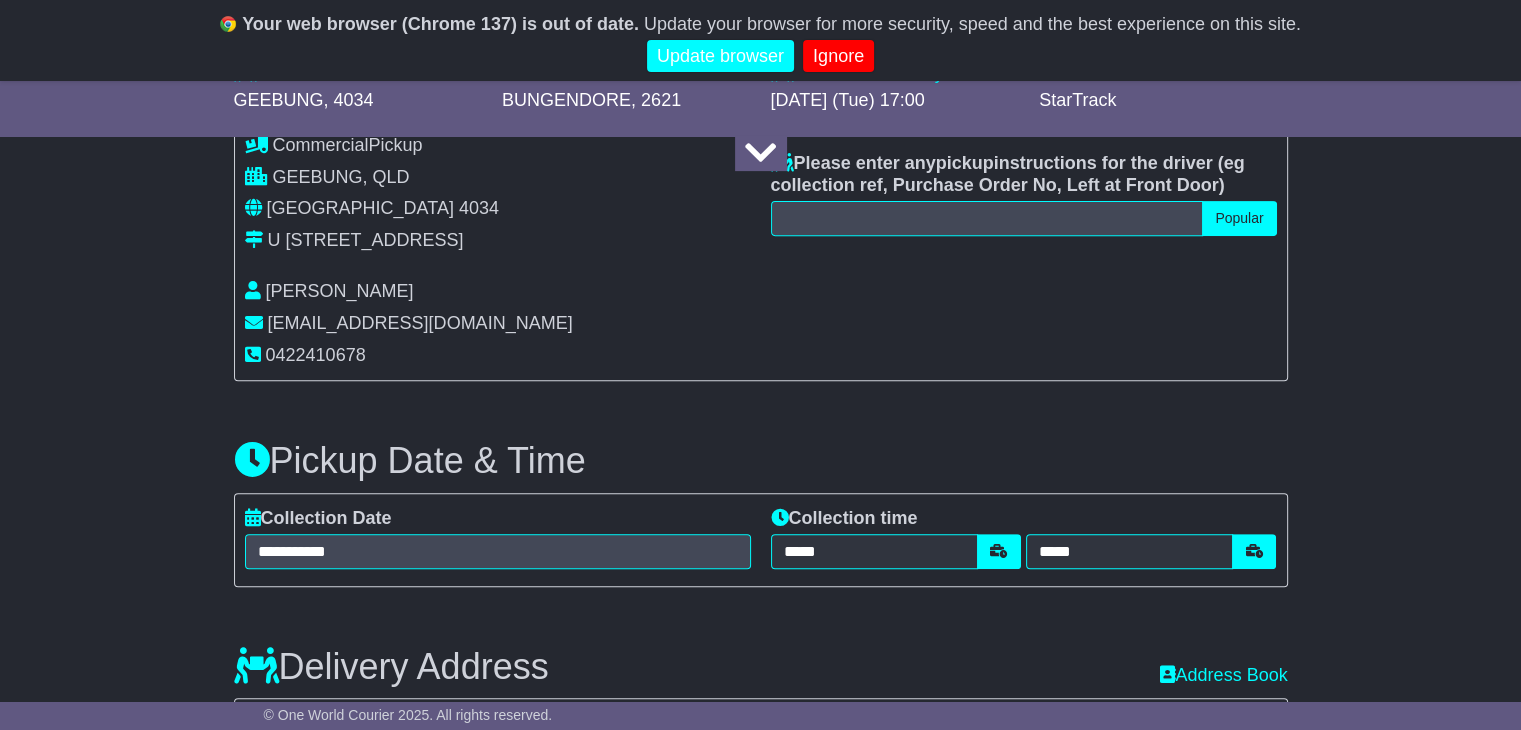 scroll, scrollTop: 900, scrollLeft: 0, axis: vertical 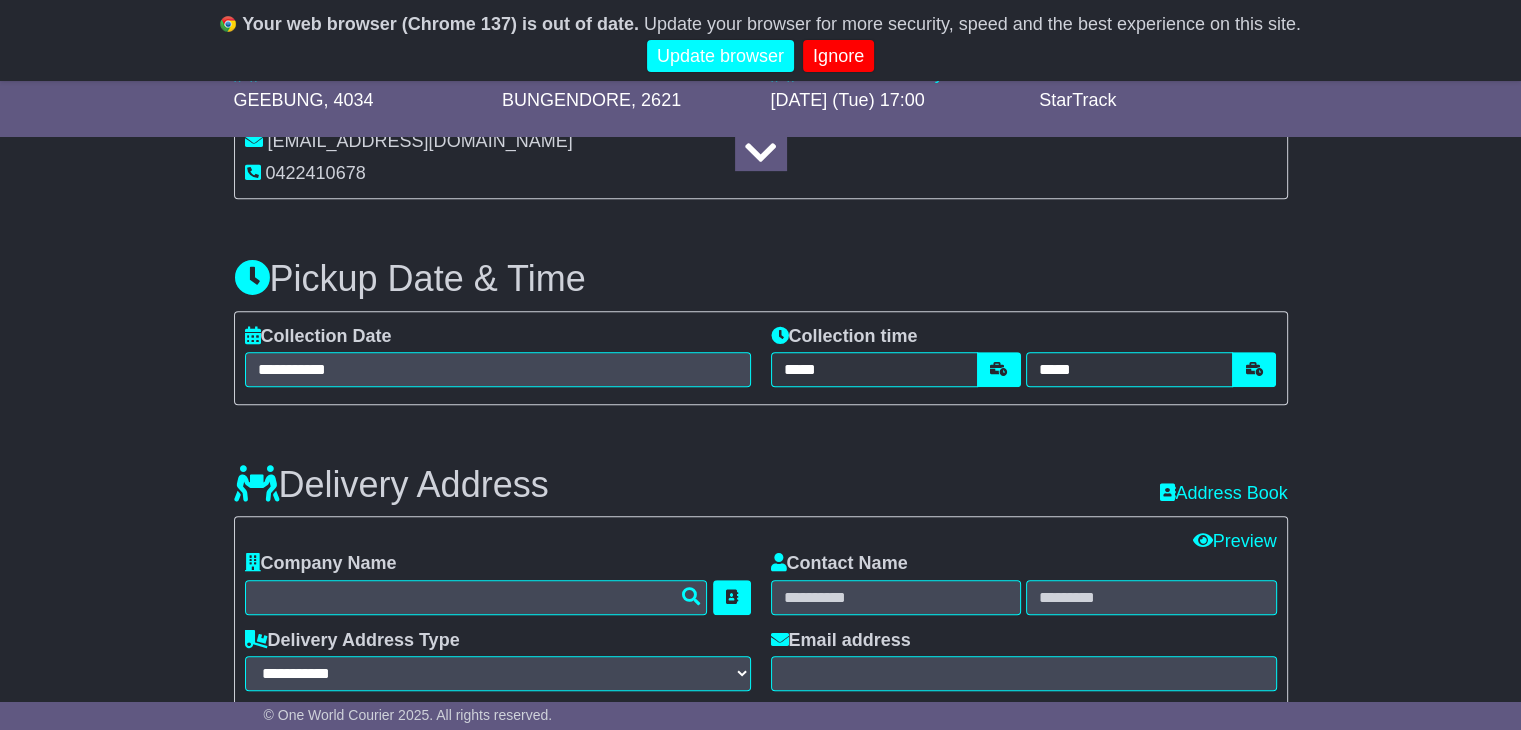type on "*********" 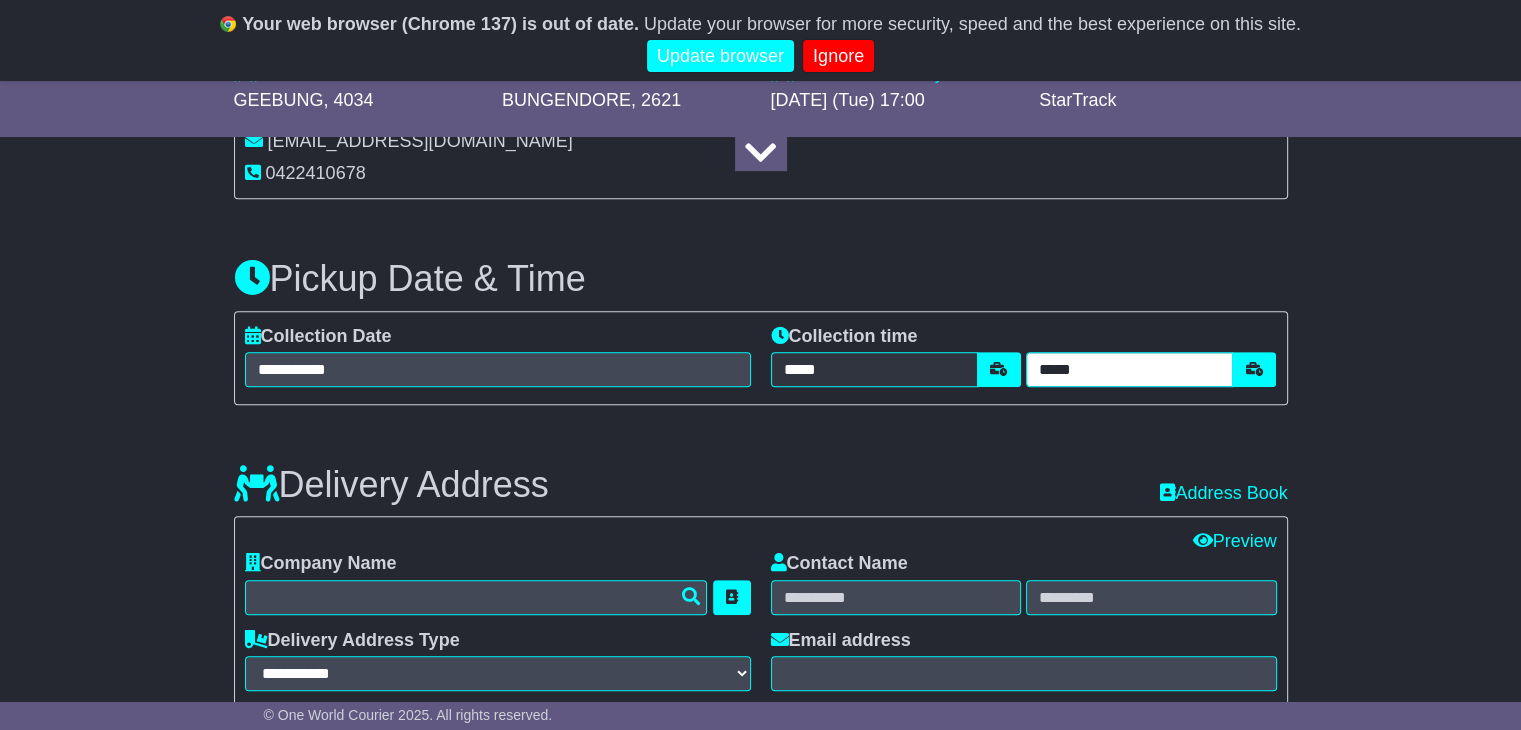 click on "*****" at bounding box center [1129, 369] 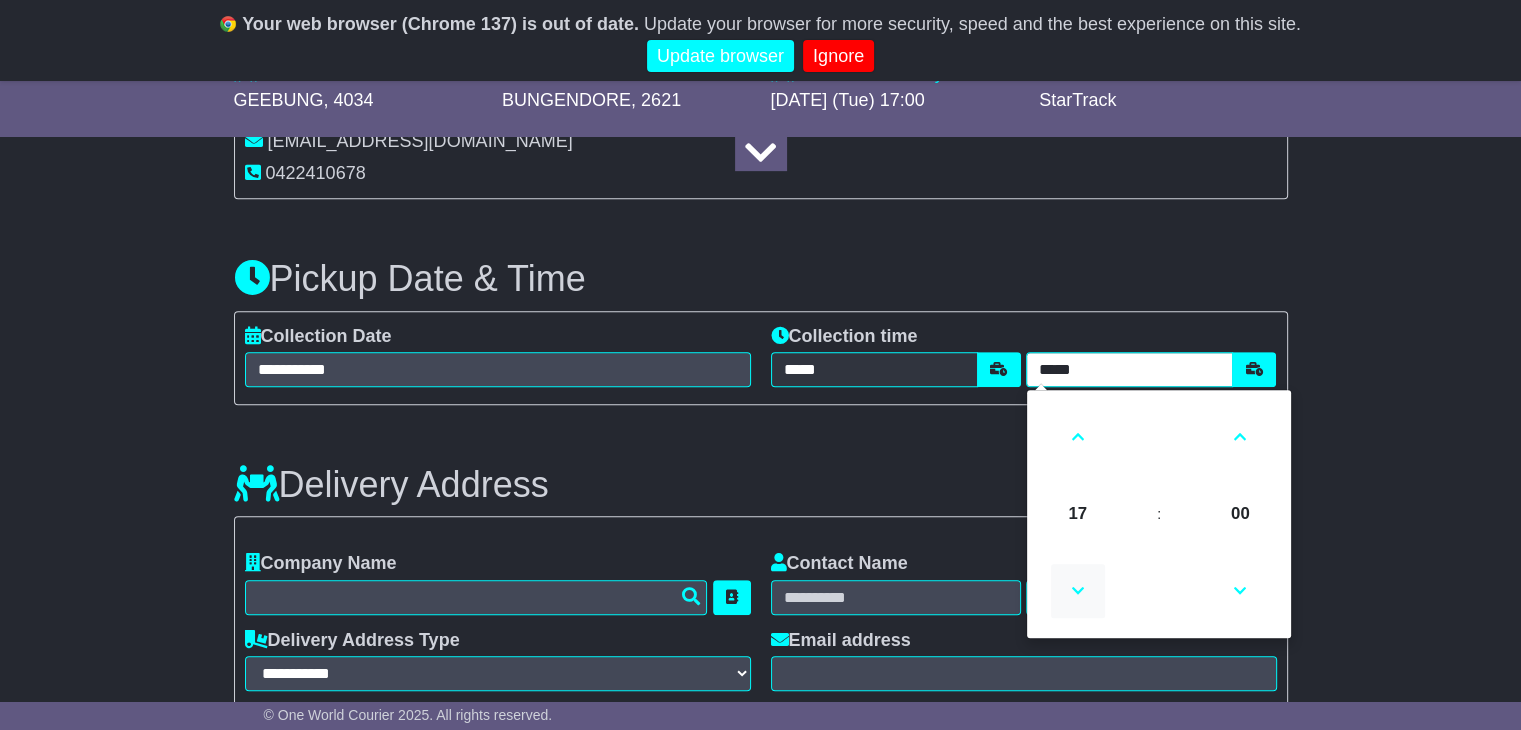click at bounding box center [1078, 591] 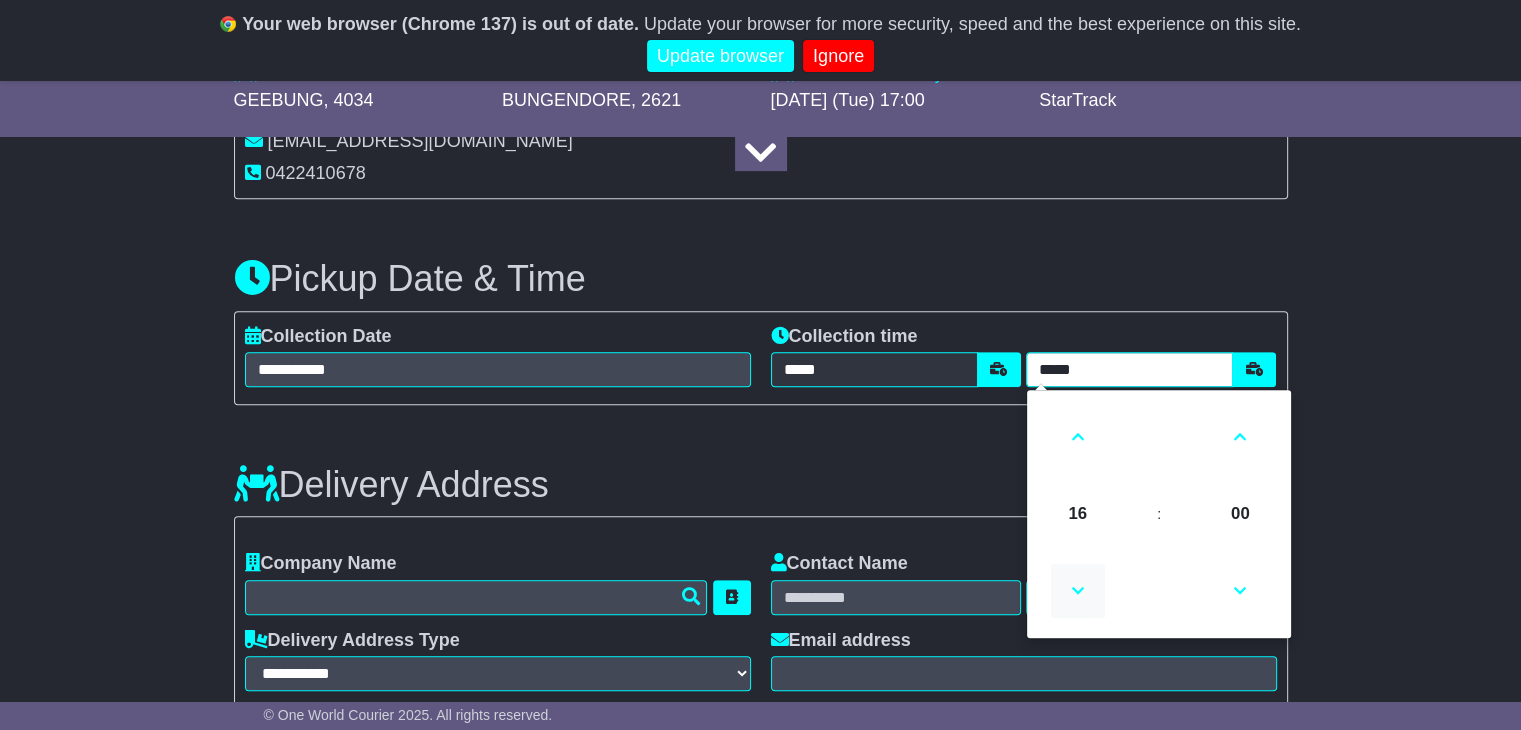 click at bounding box center [1078, 591] 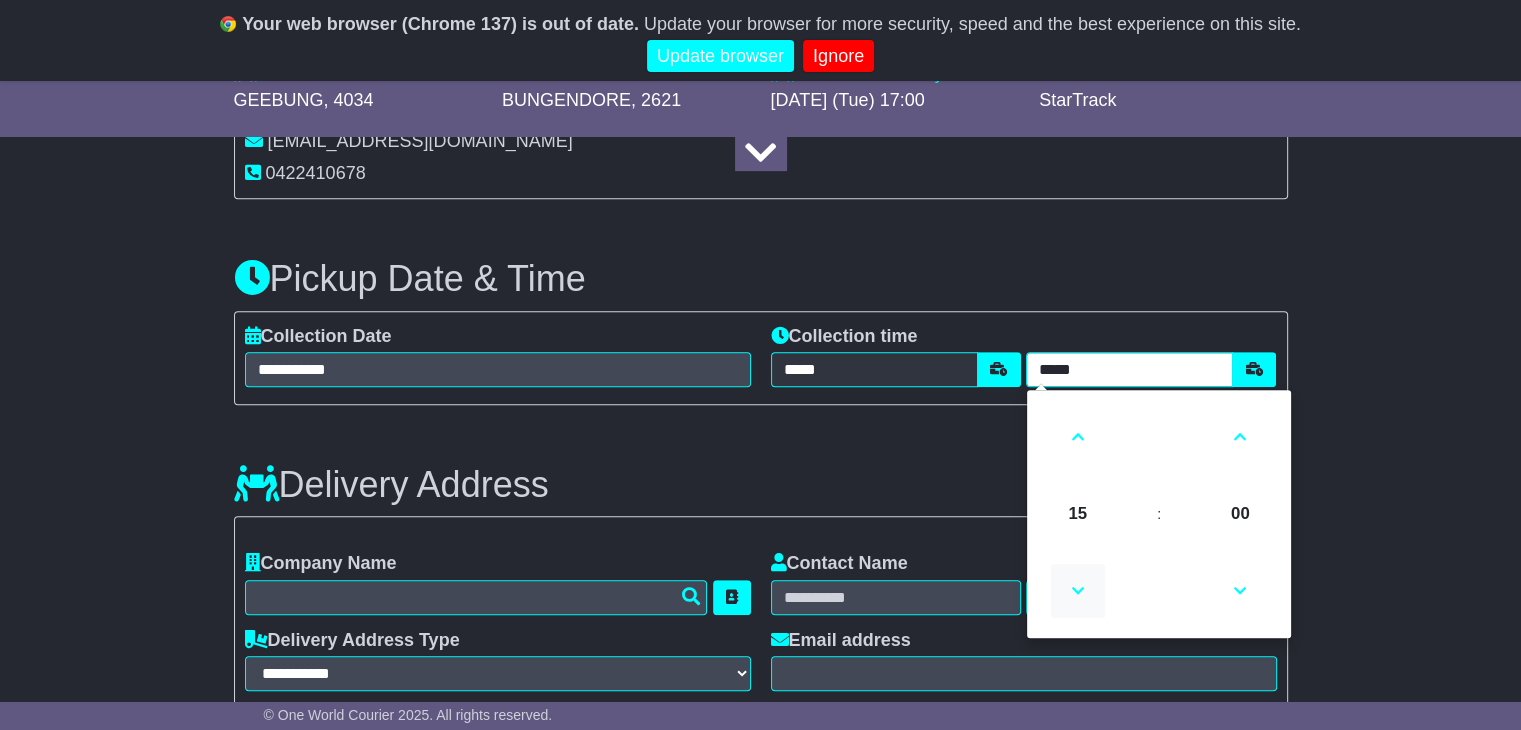 click at bounding box center (1078, 591) 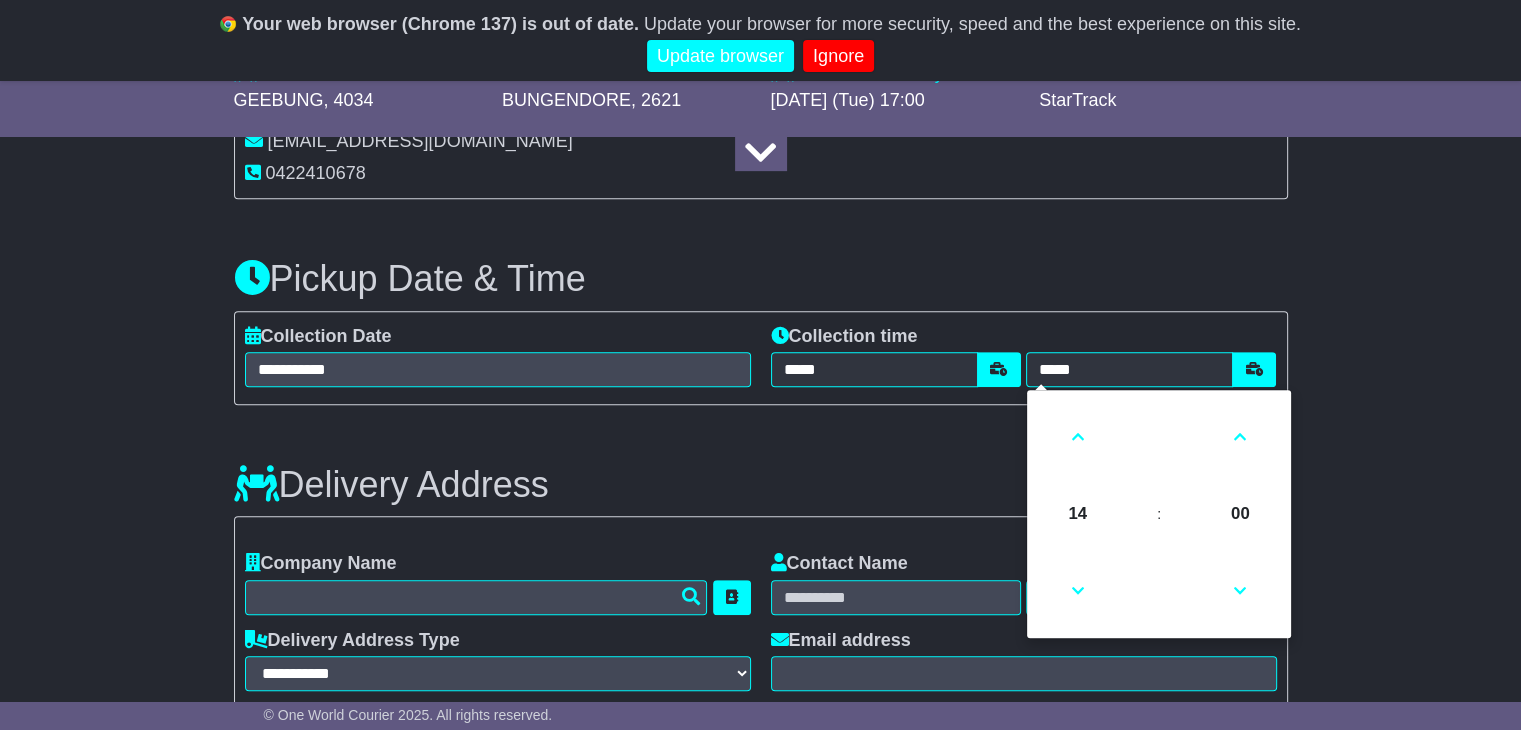 click on "Delivery Address
Recent:
Address Book" at bounding box center [761, 470] 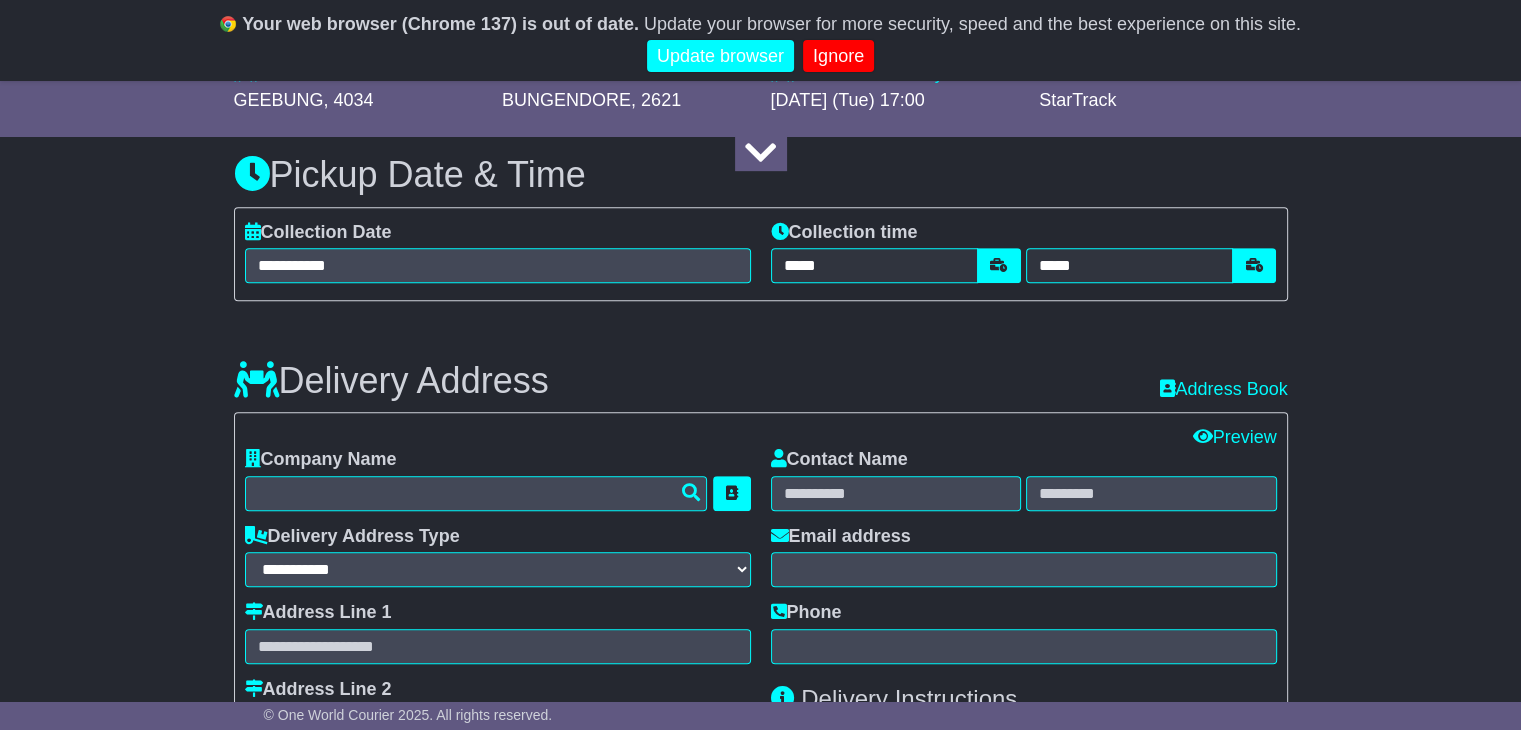scroll, scrollTop: 1100, scrollLeft: 0, axis: vertical 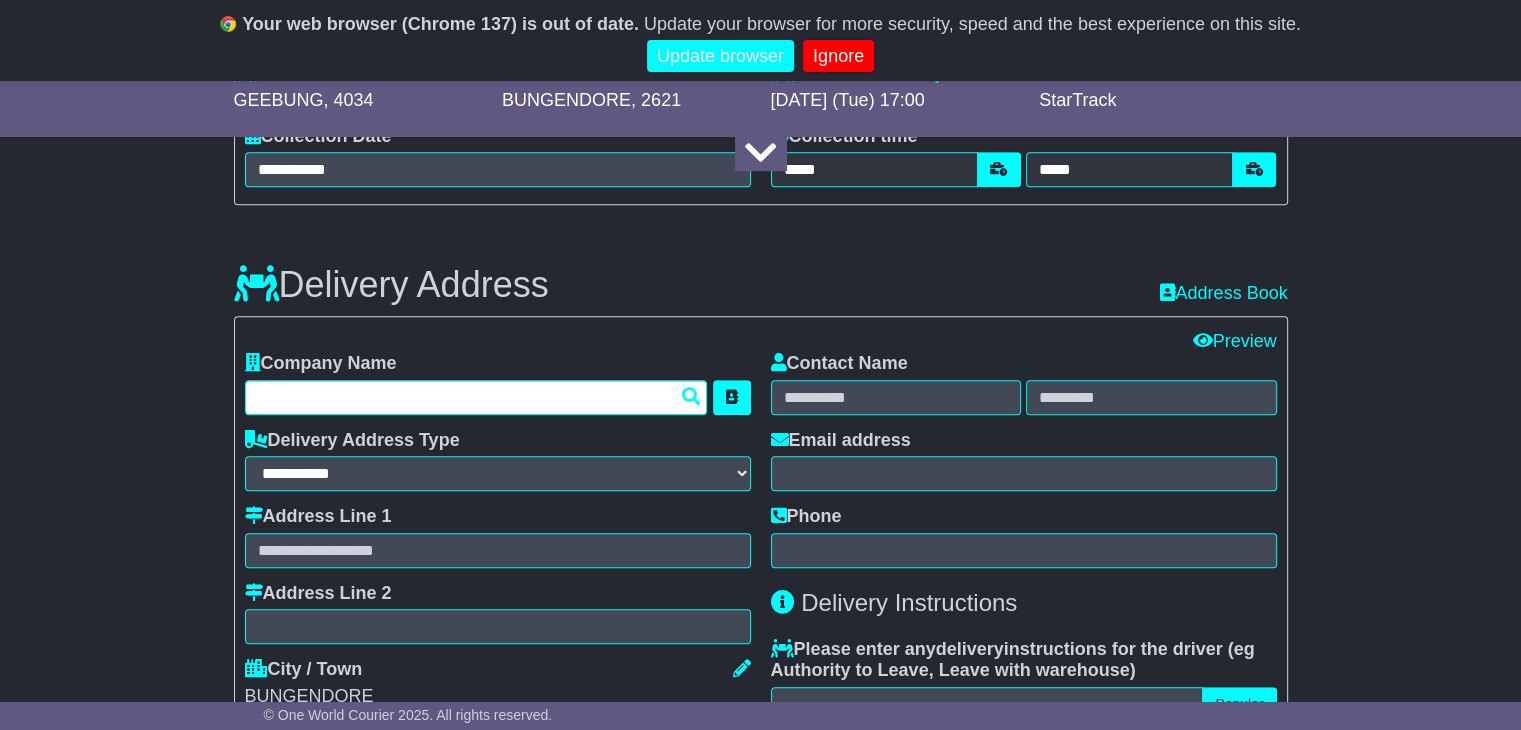 paste on "**********" 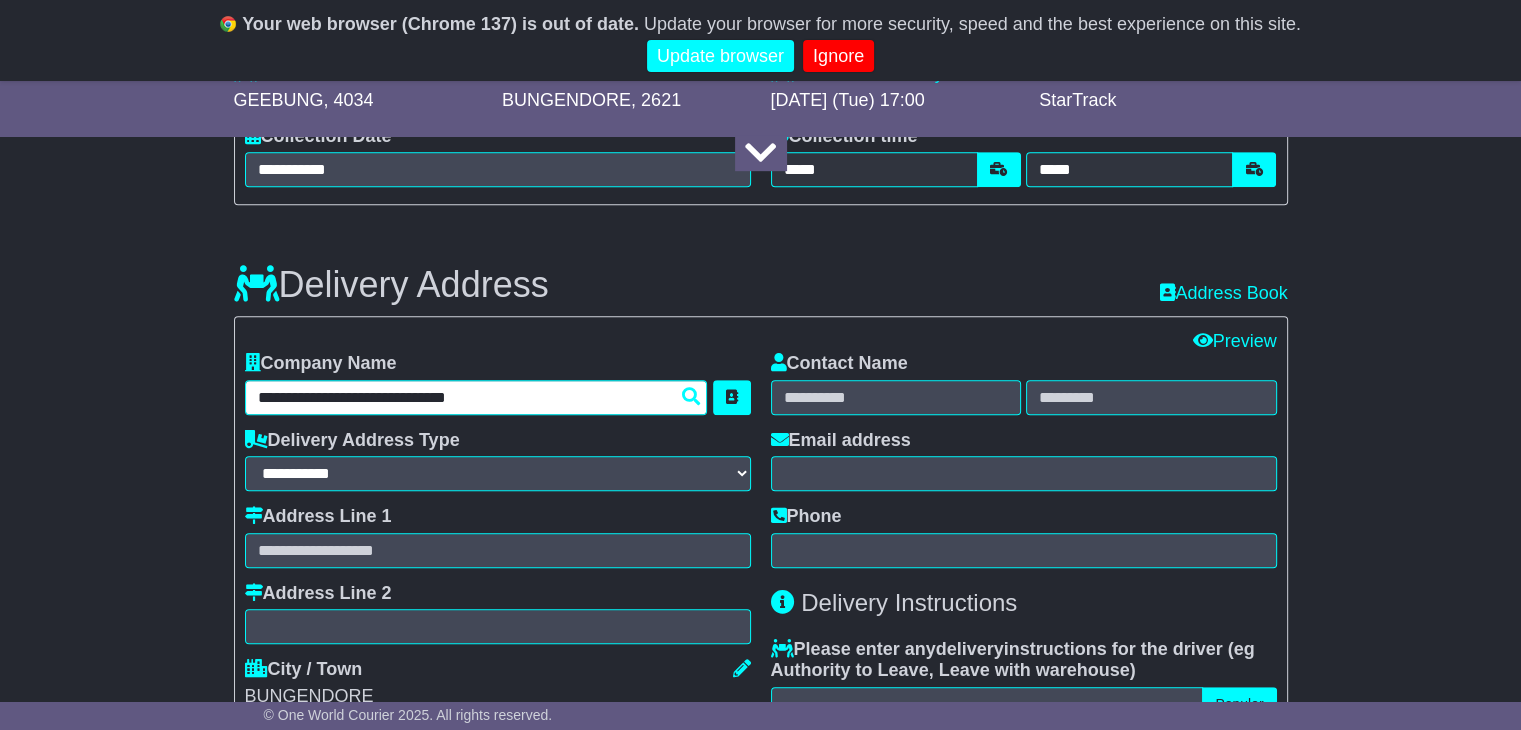 type on "**********" 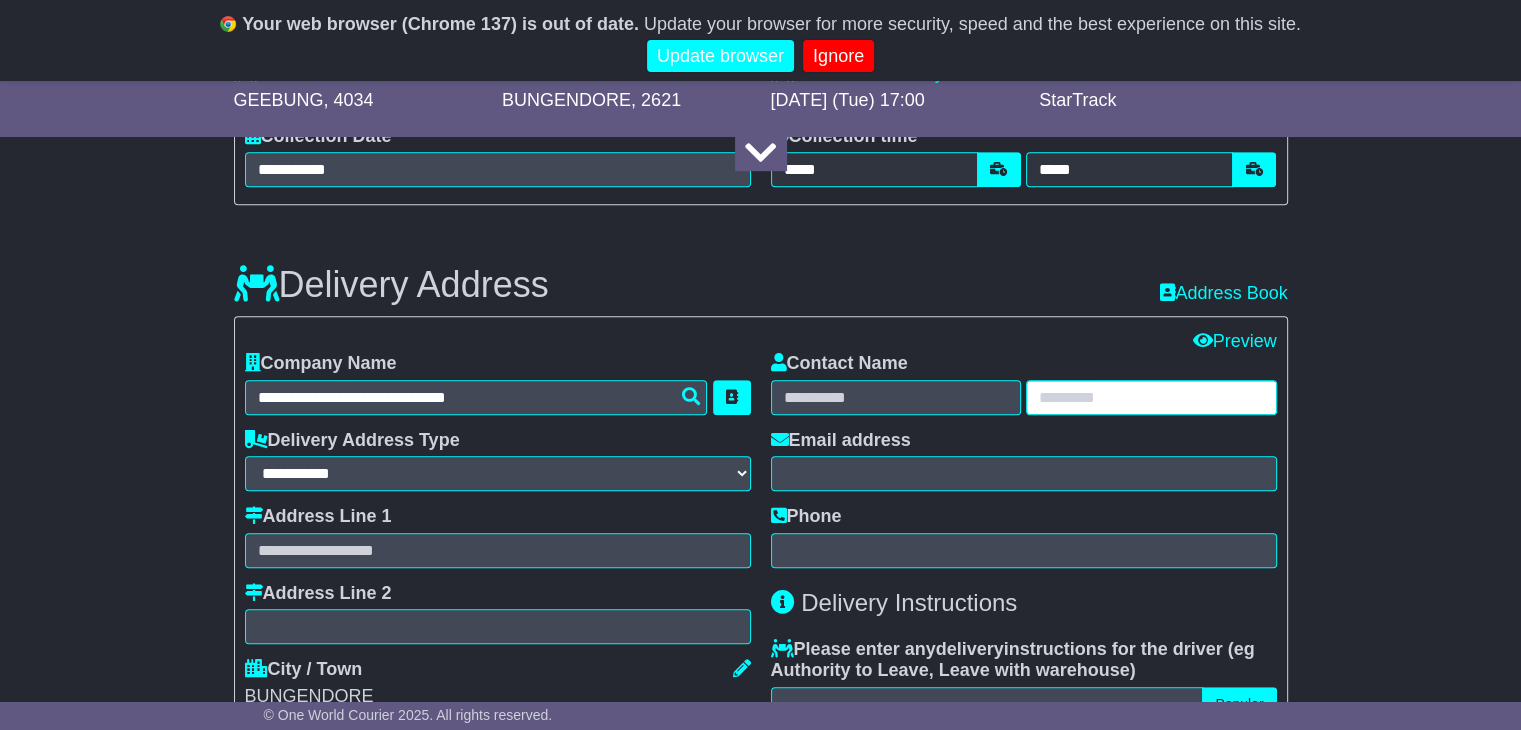 paste on "*******" 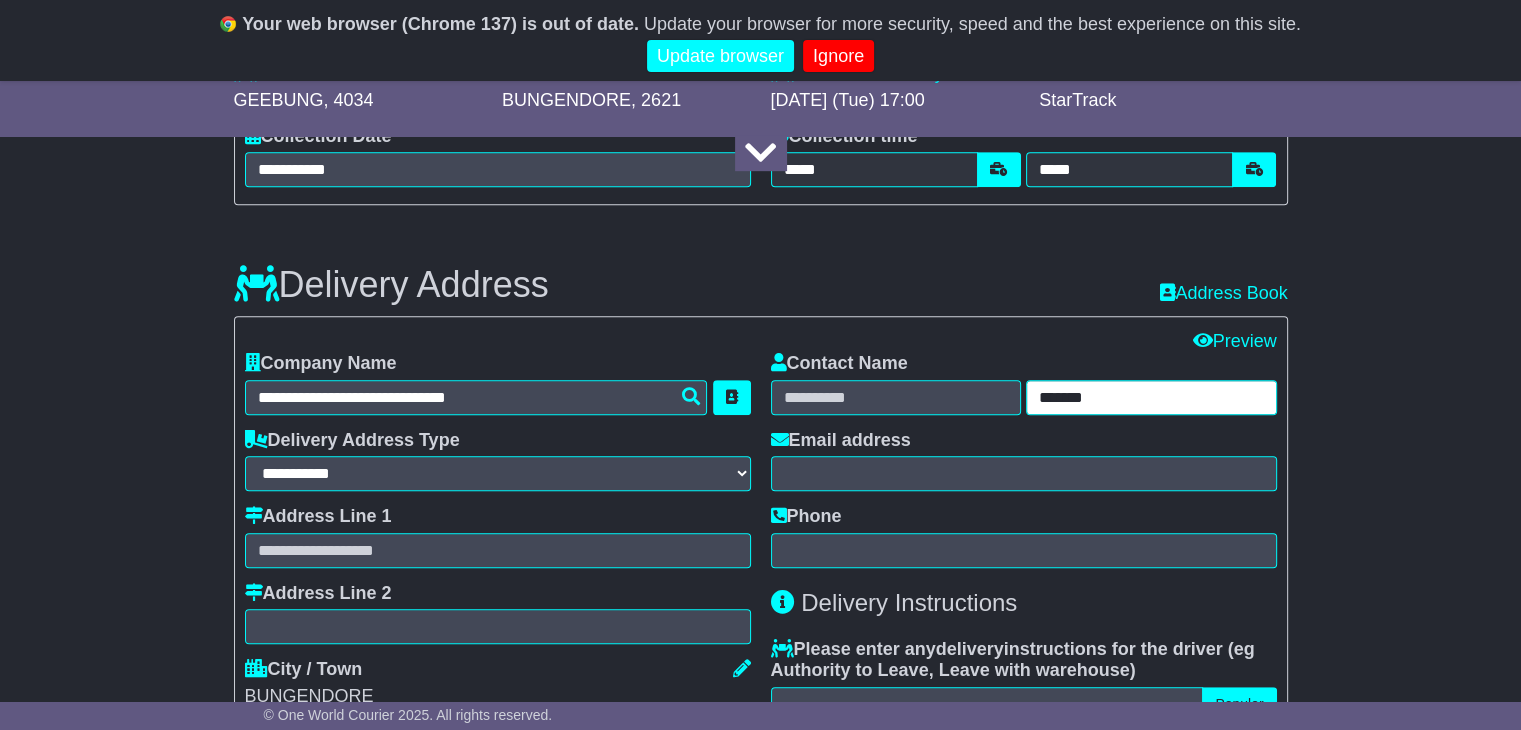 type on "*******" 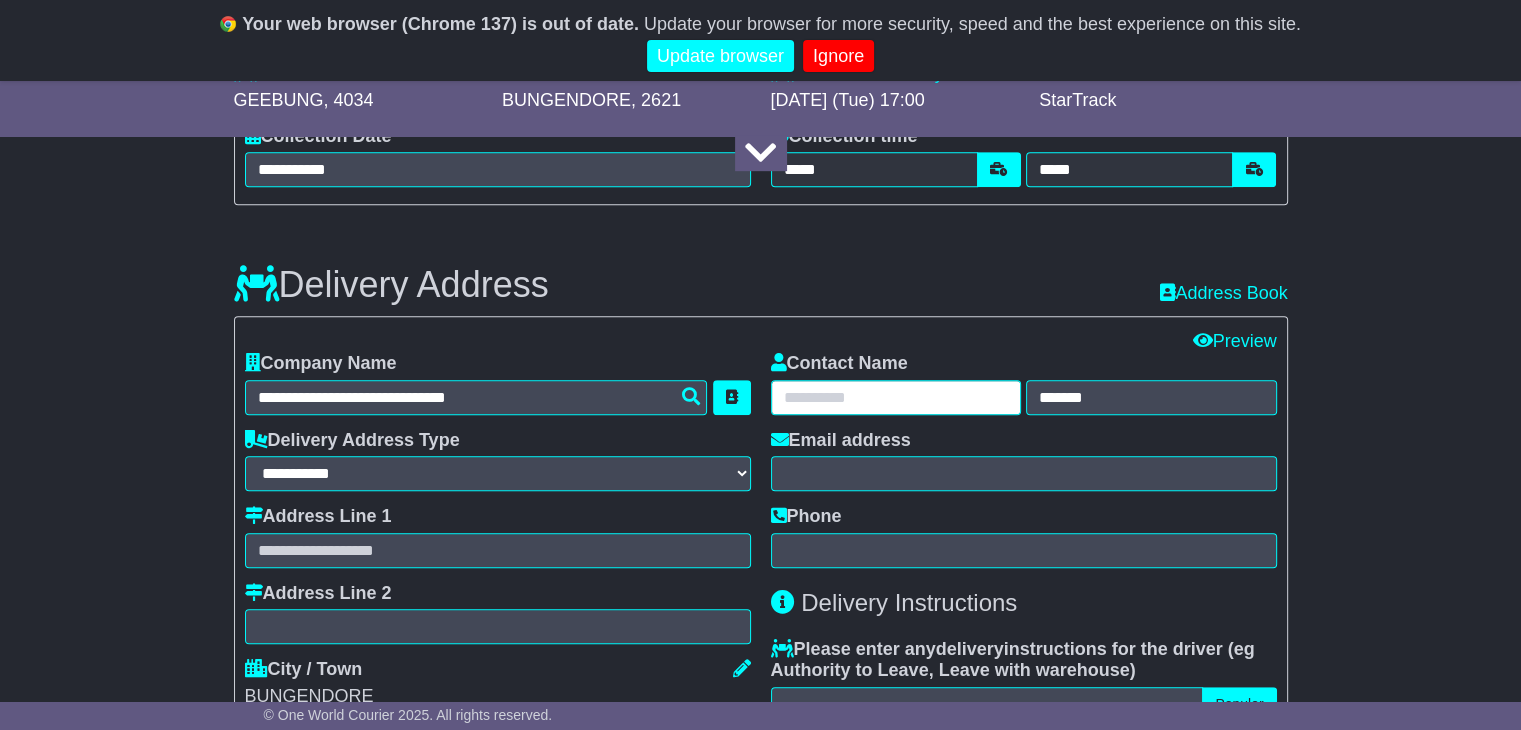 click at bounding box center [896, 397] 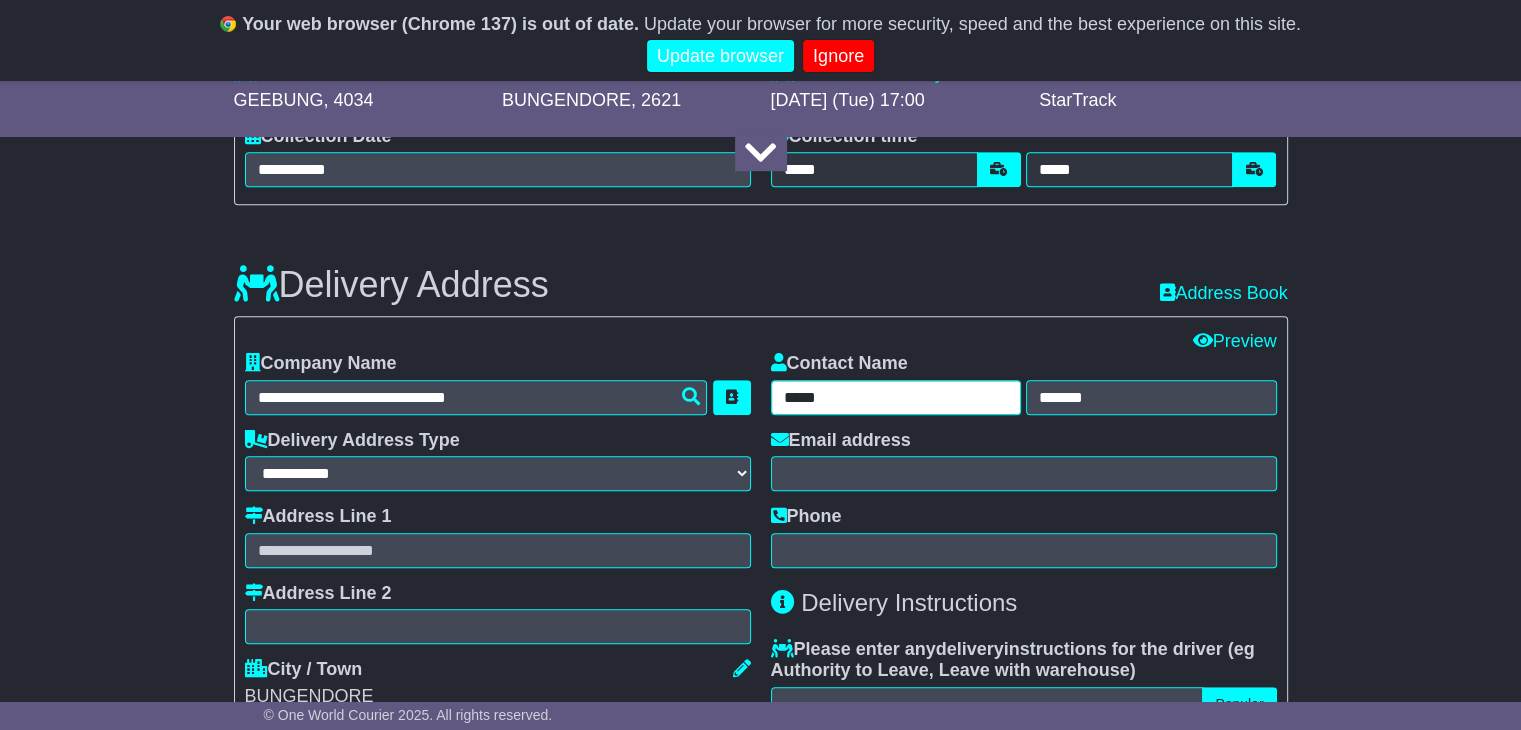 type on "*****" 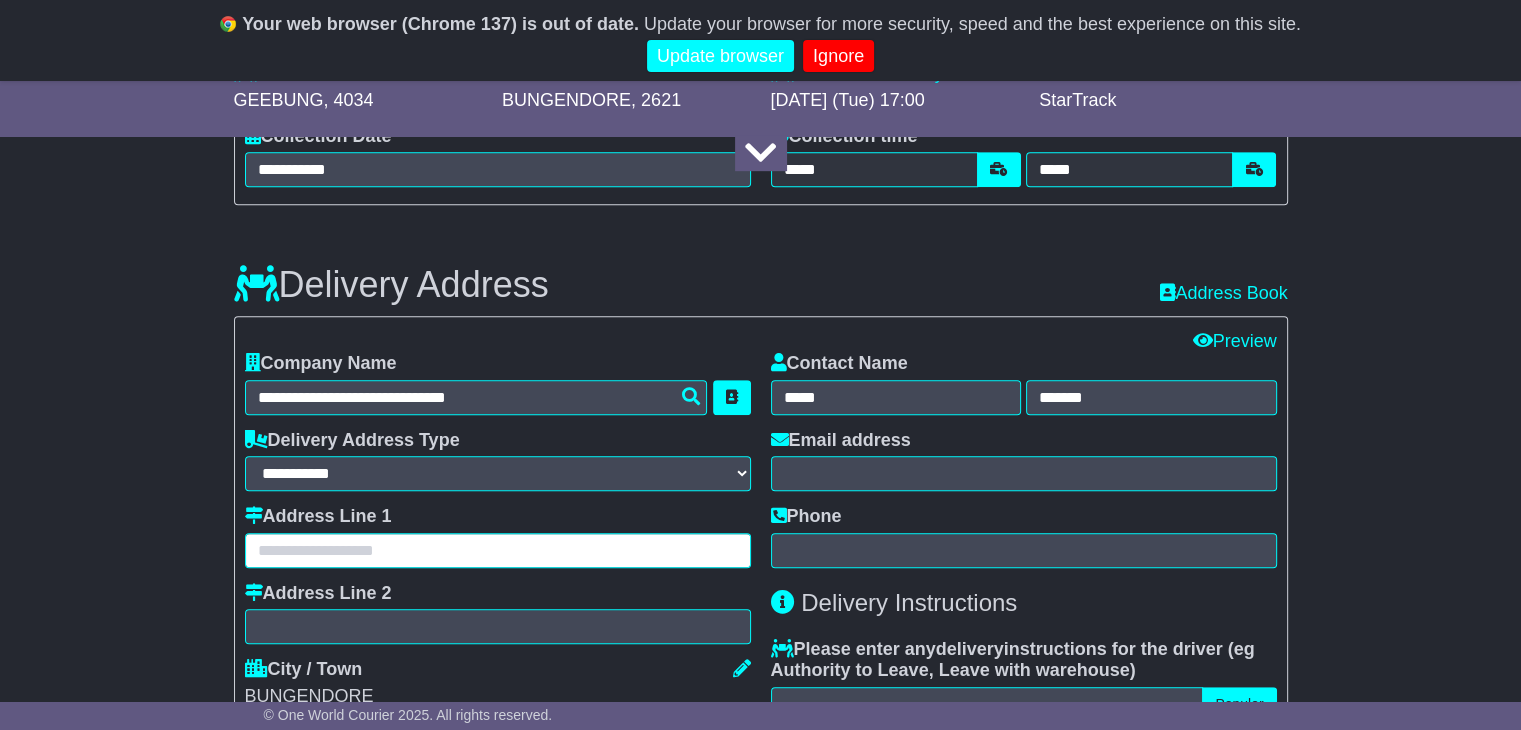 paste on "**********" 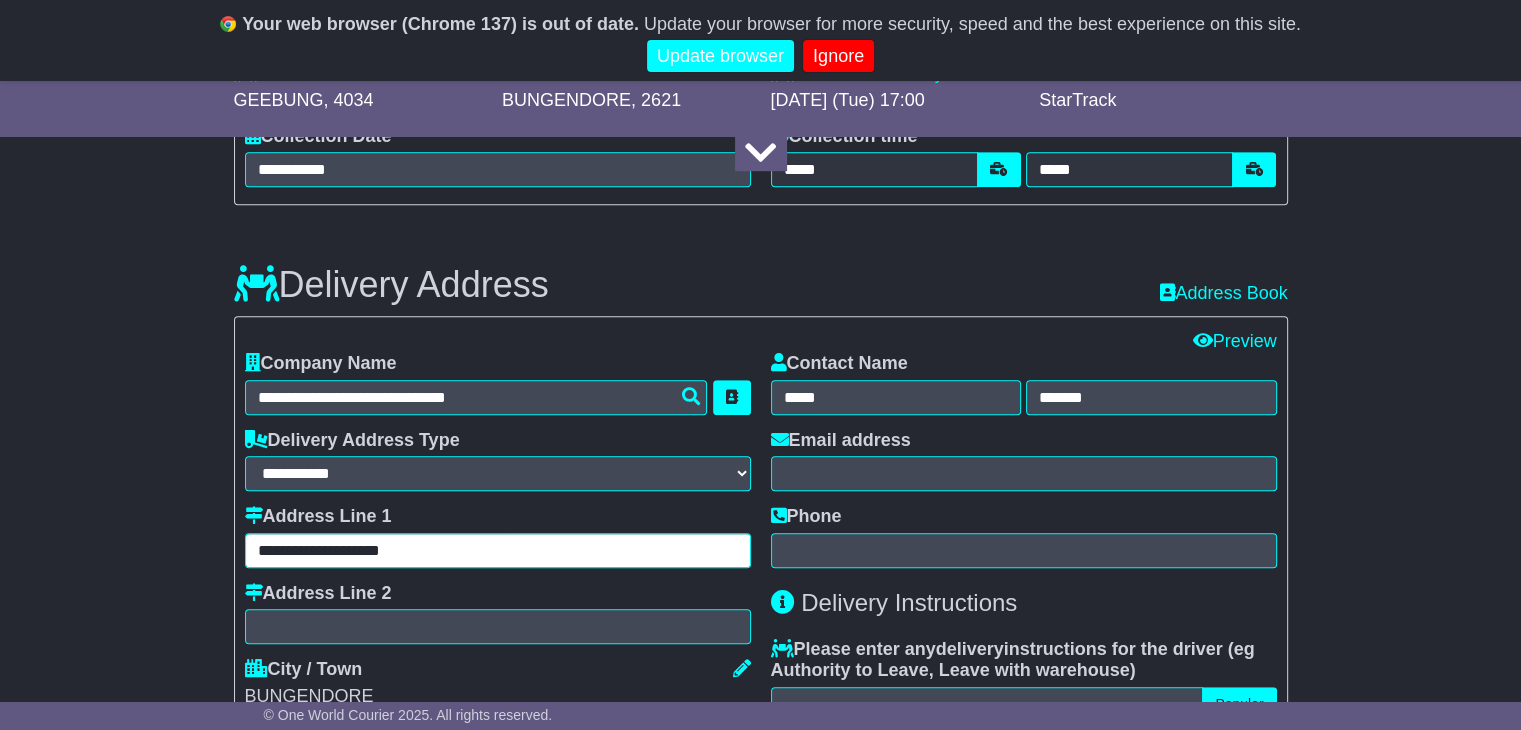 type on "**********" 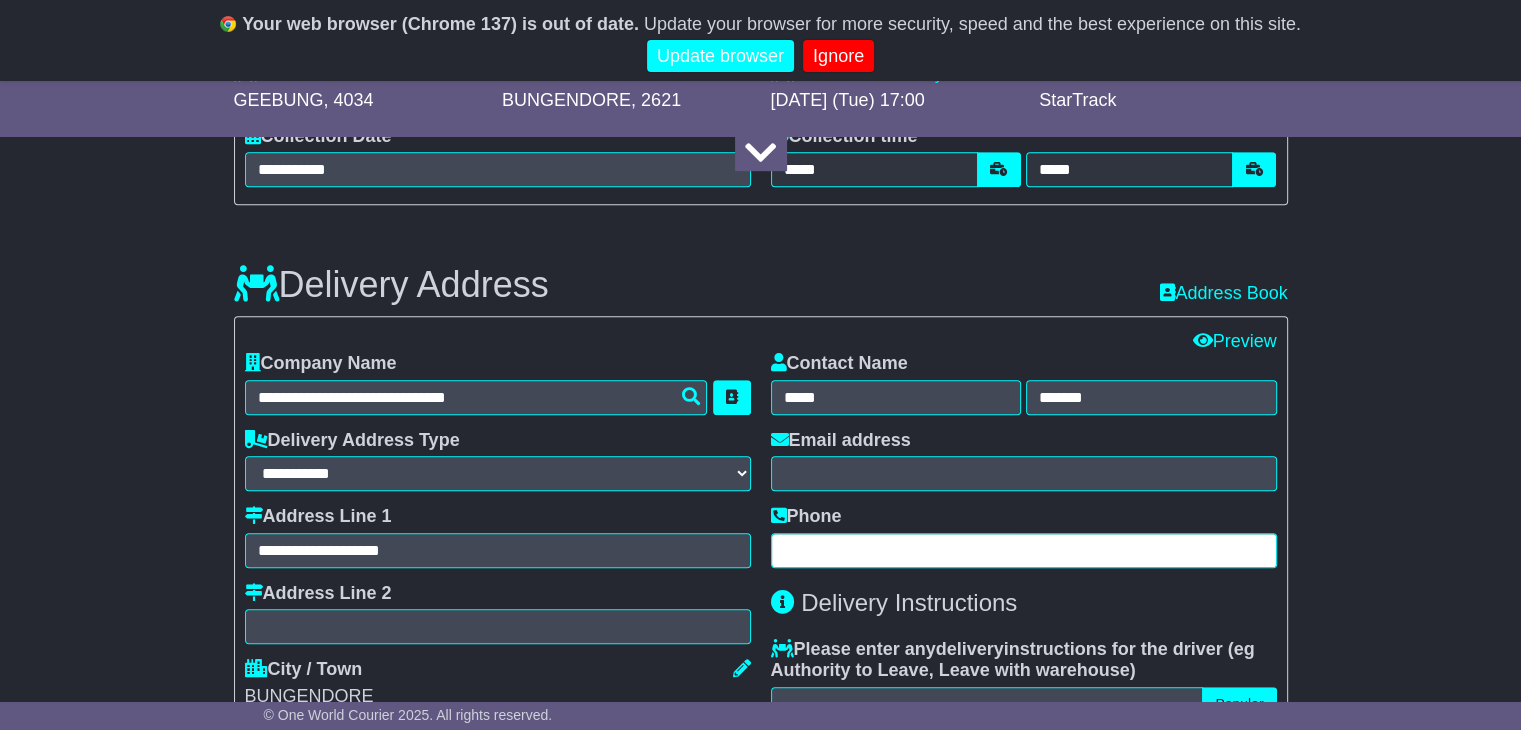 paste on "**********" 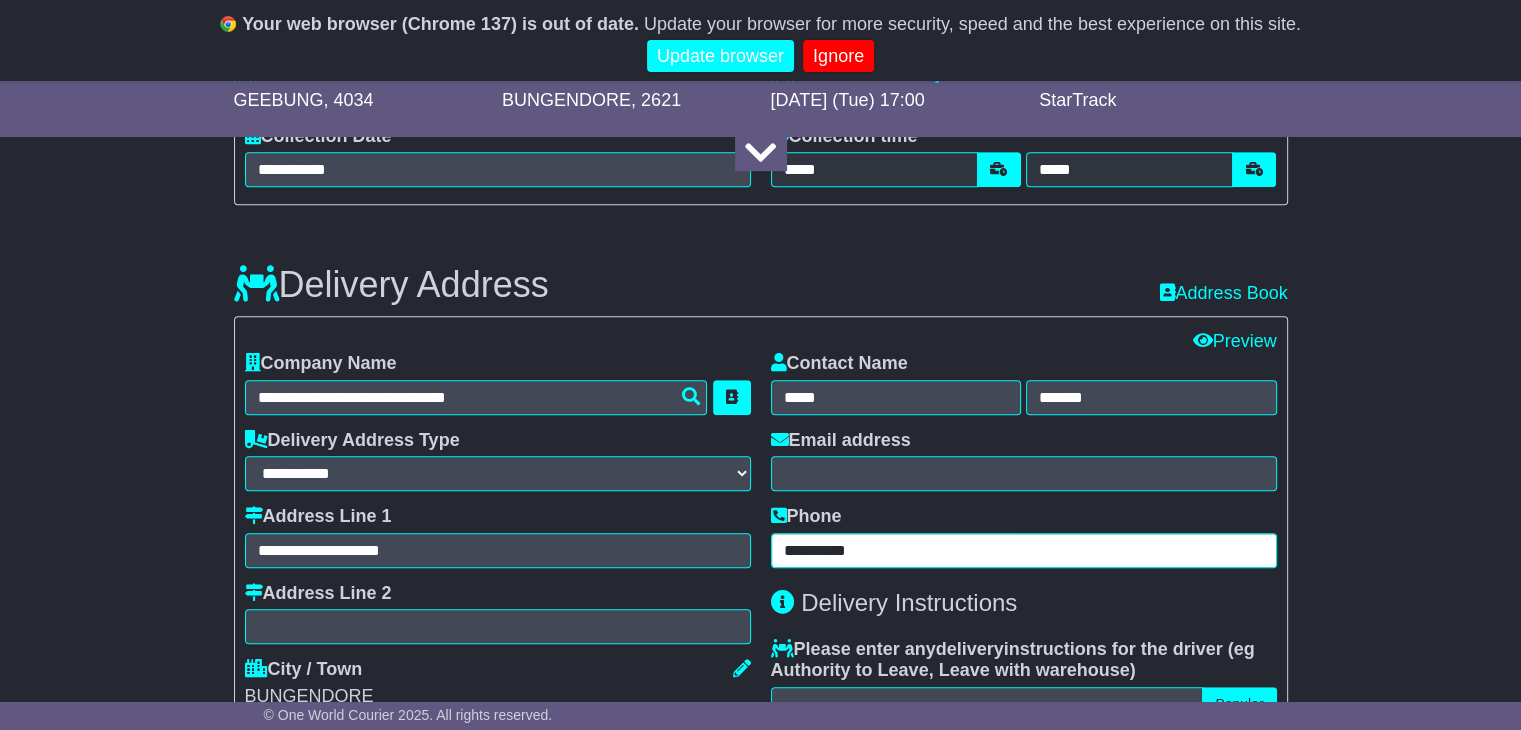 type on "**********" 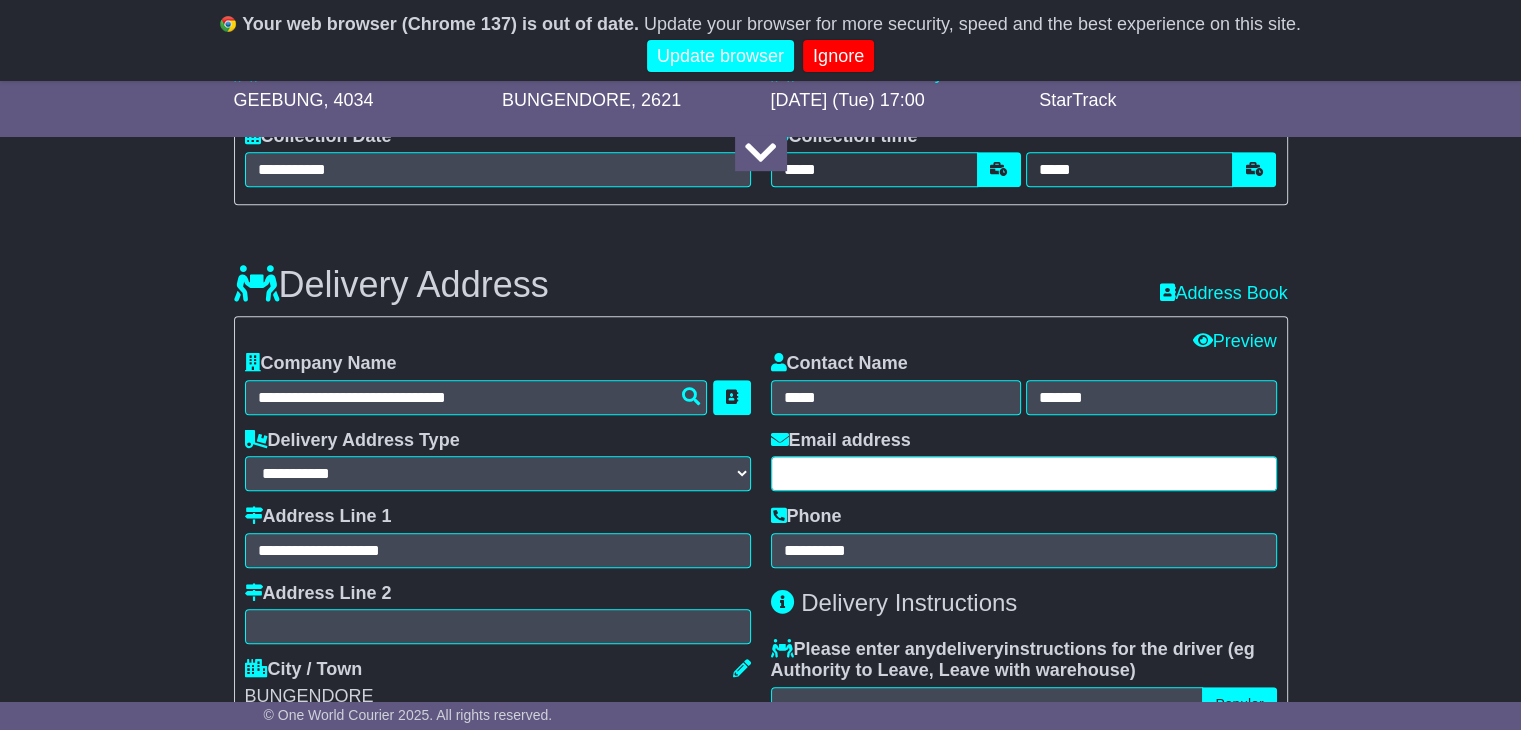 paste on "**********" 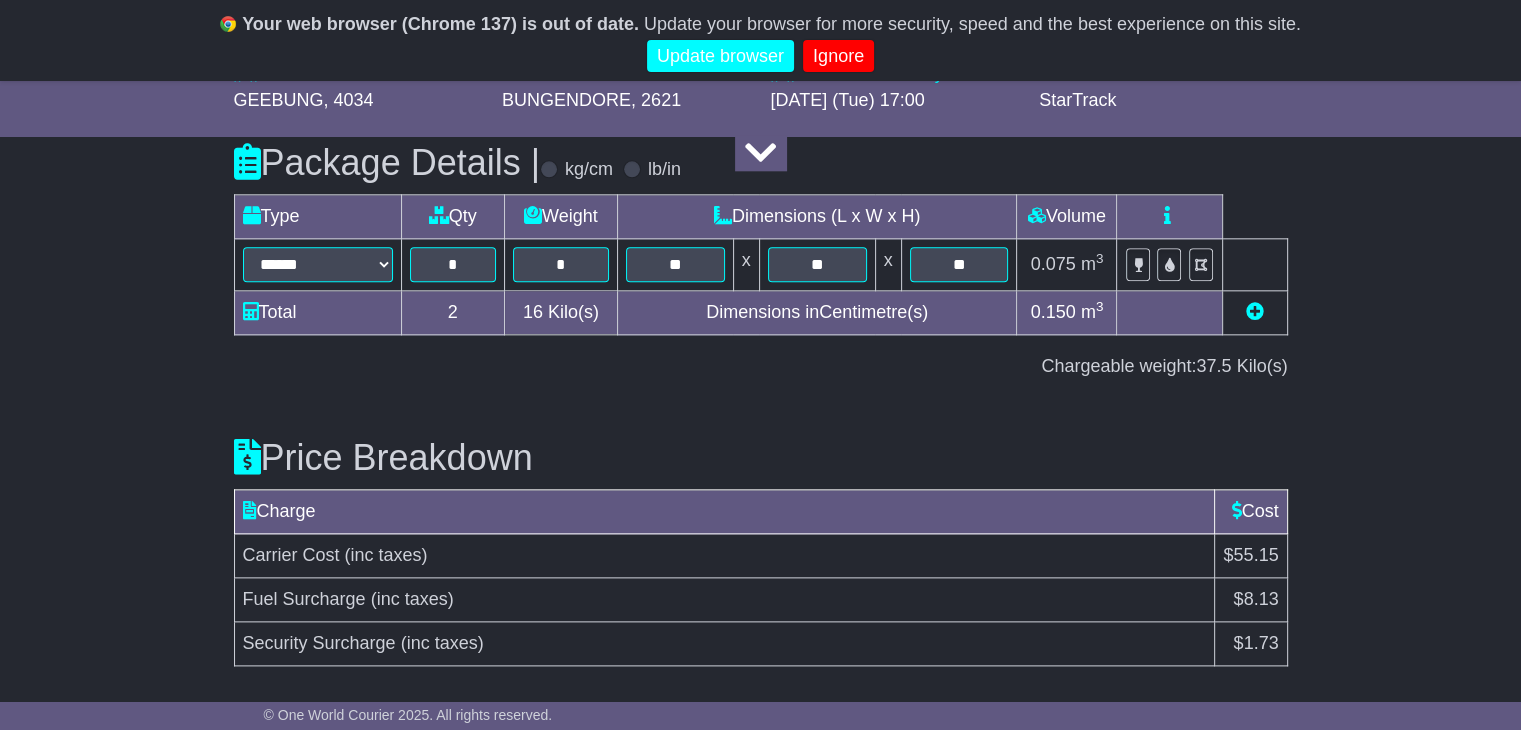 scroll, scrollTop: 2331, scrollLeft: 0, axis: vertical 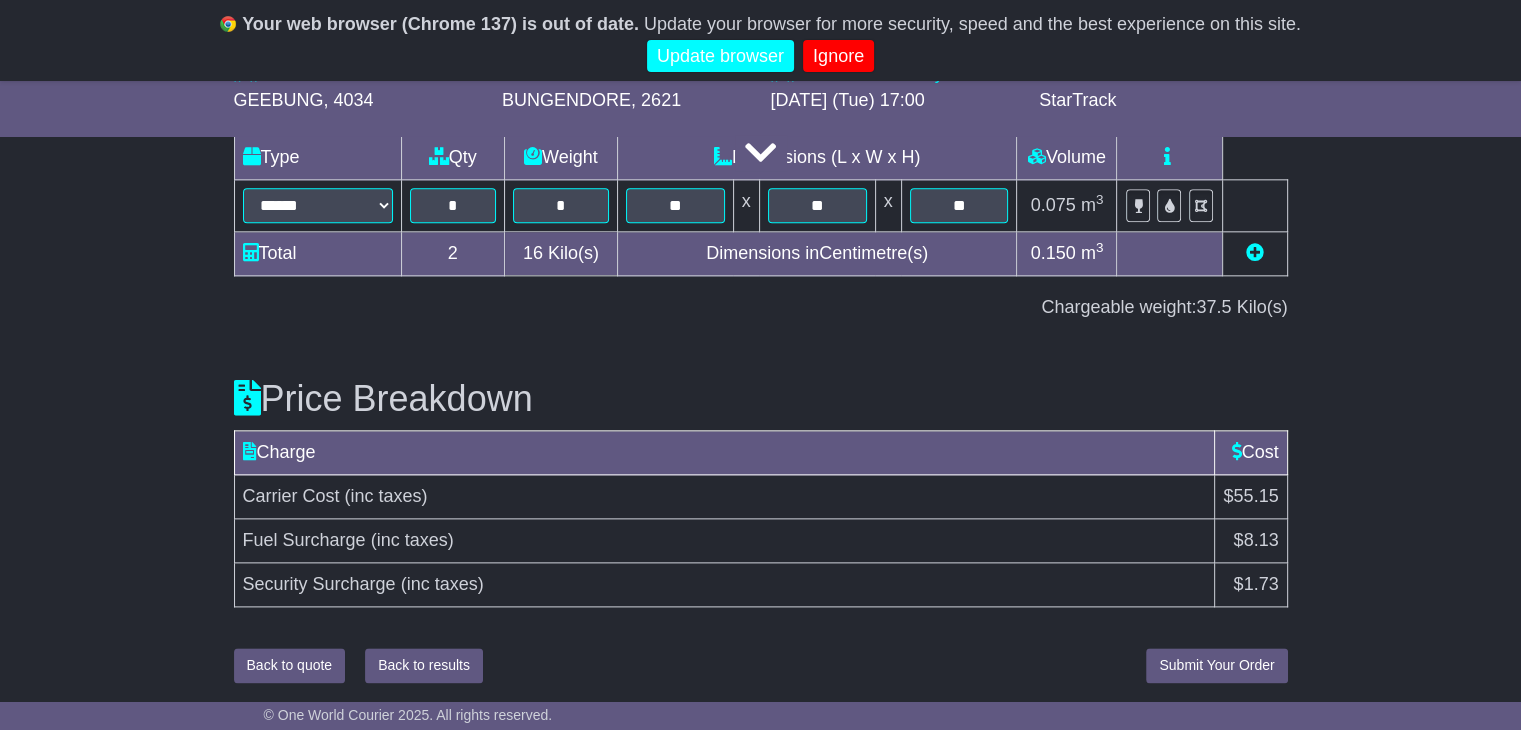 type on "**********" 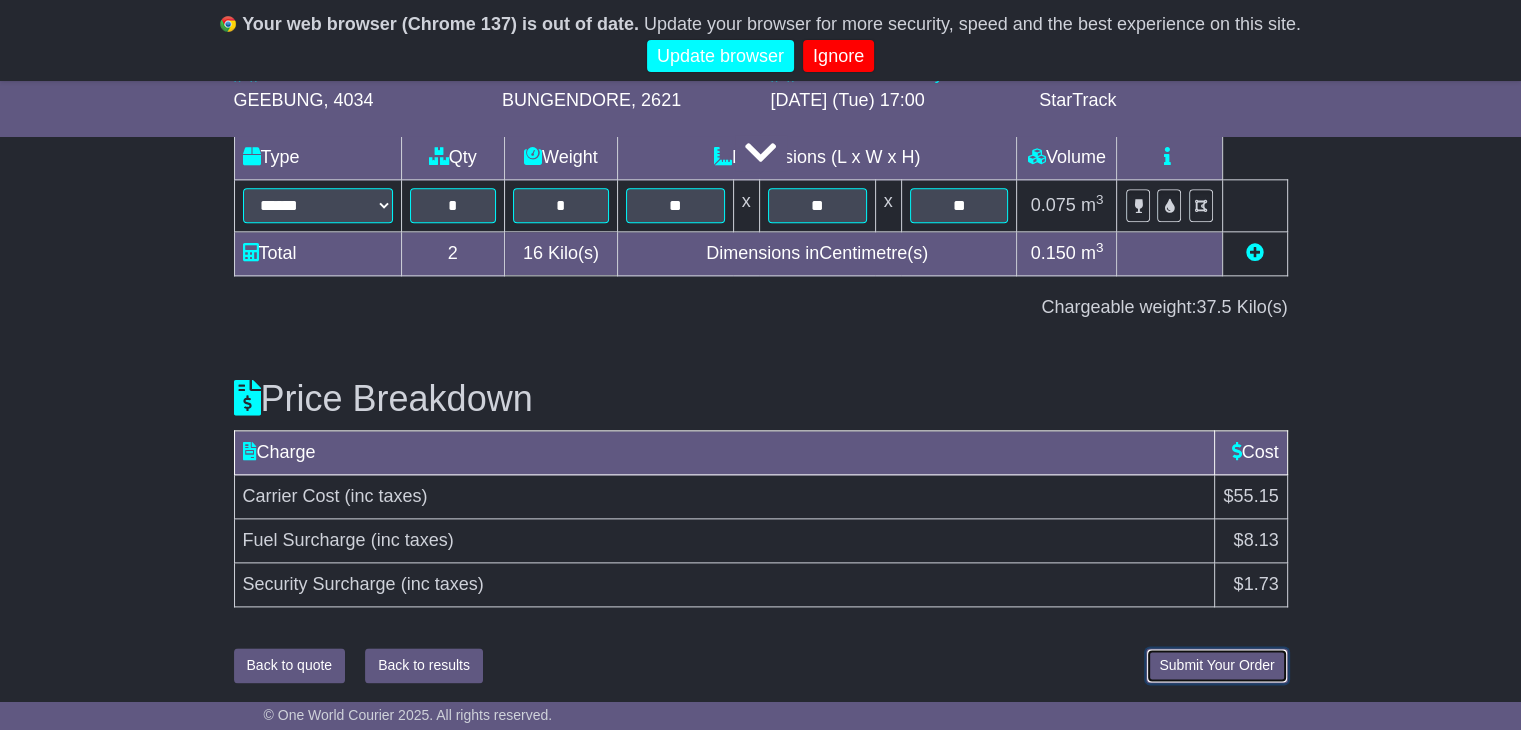 click on "Submit Your Order" at bounding box center [1216, 665] 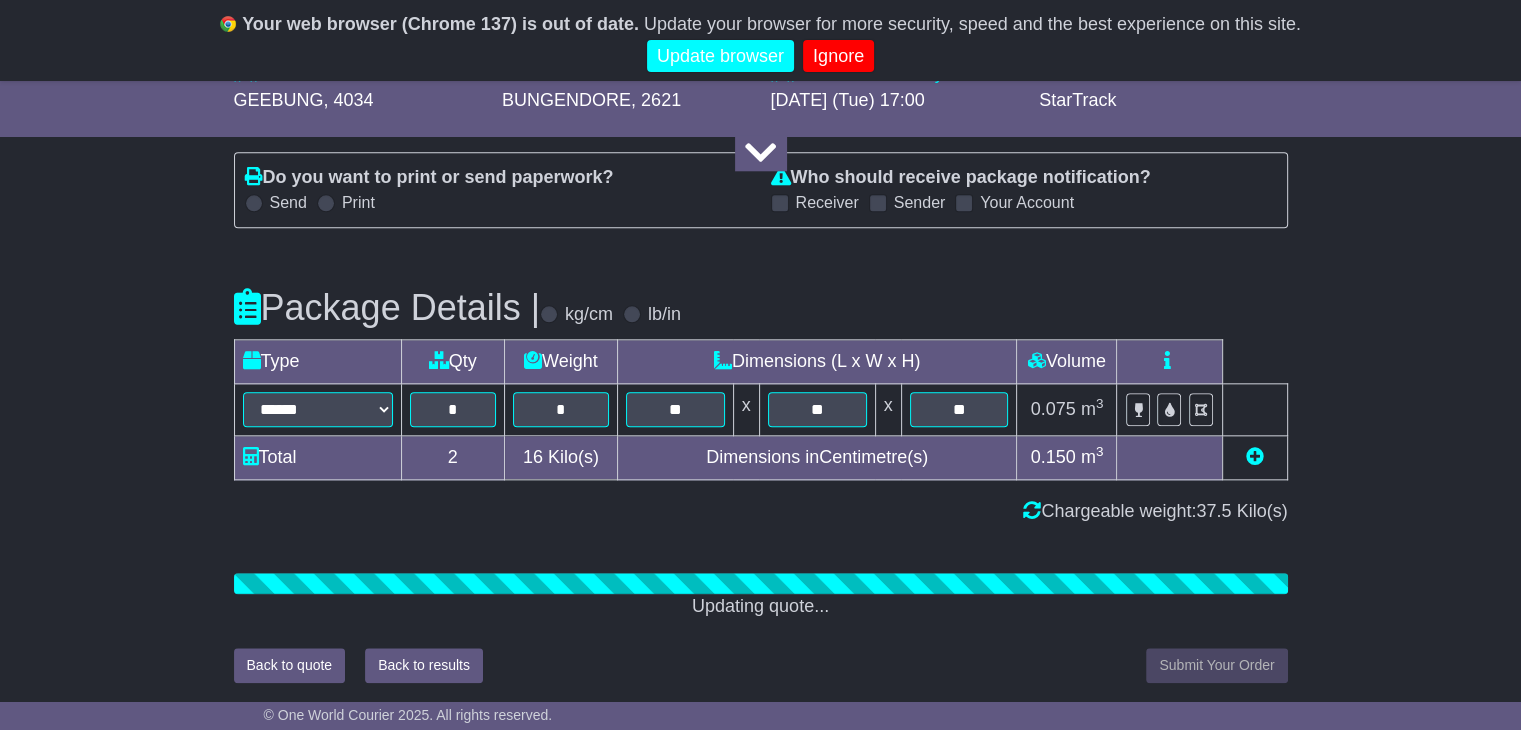 scroll, scrollTop: 2331, scrollLeft: 0, axis: vertical 